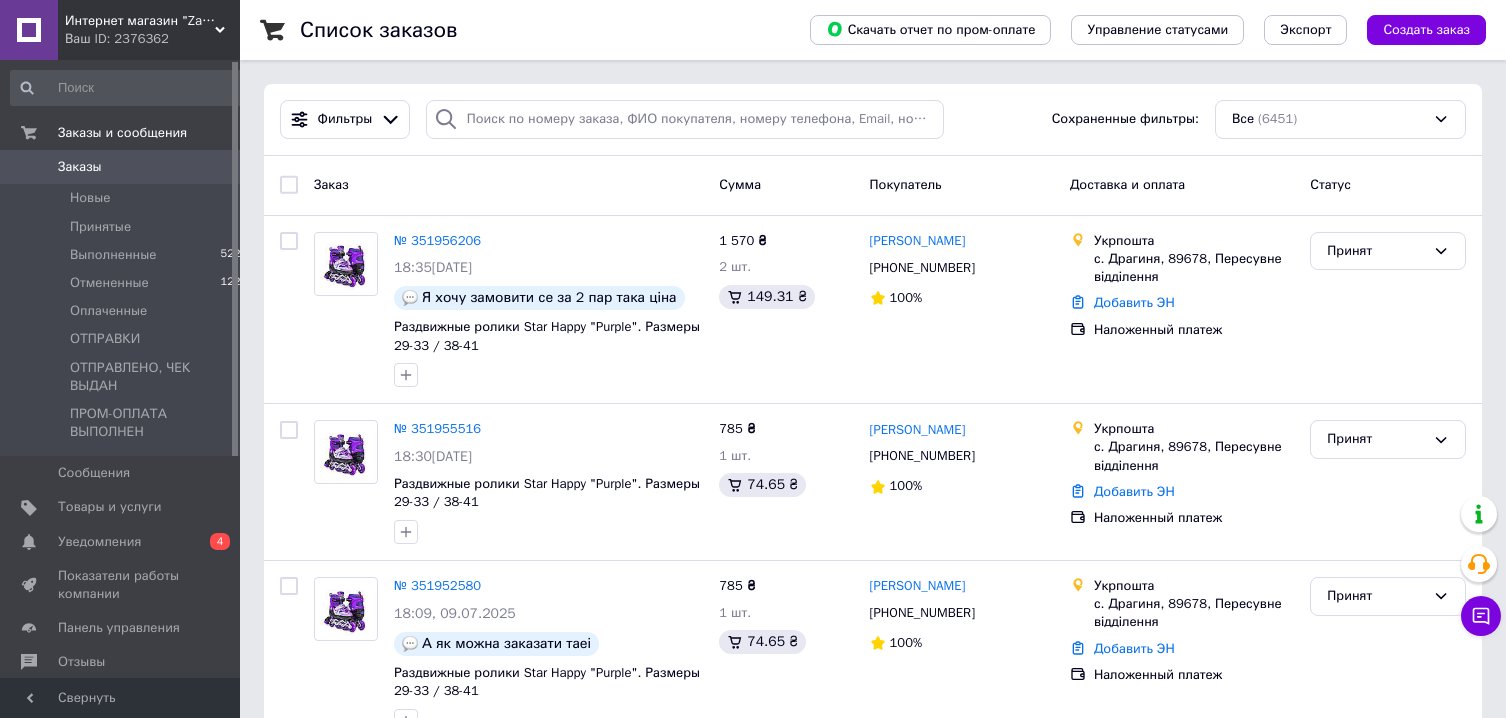 scroll, scrollTop: 0, scrollLeft: 0, axis: both 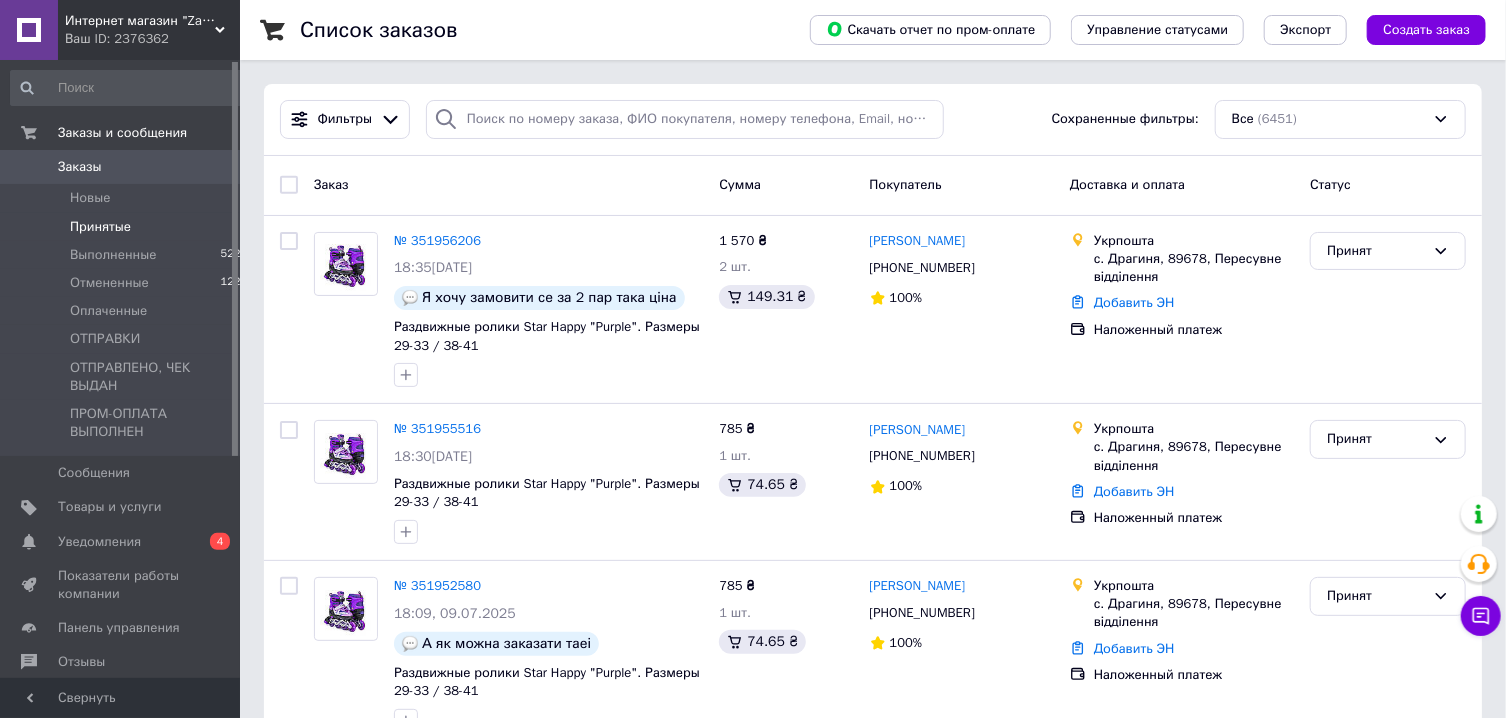 click on "Принятые 5" at bounding box center (129, 227) 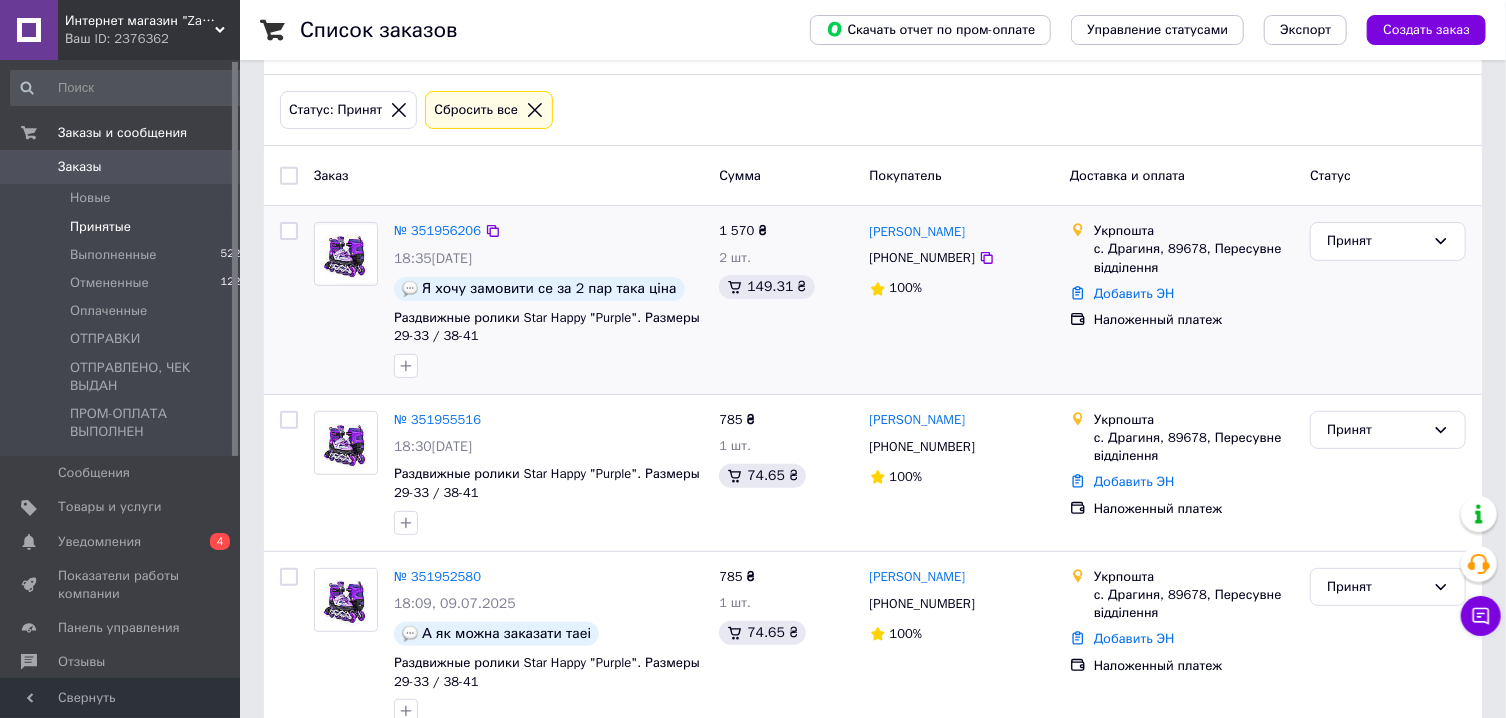 scroll, scrollTop: 321, scrollLeft: 0, axis: vertical 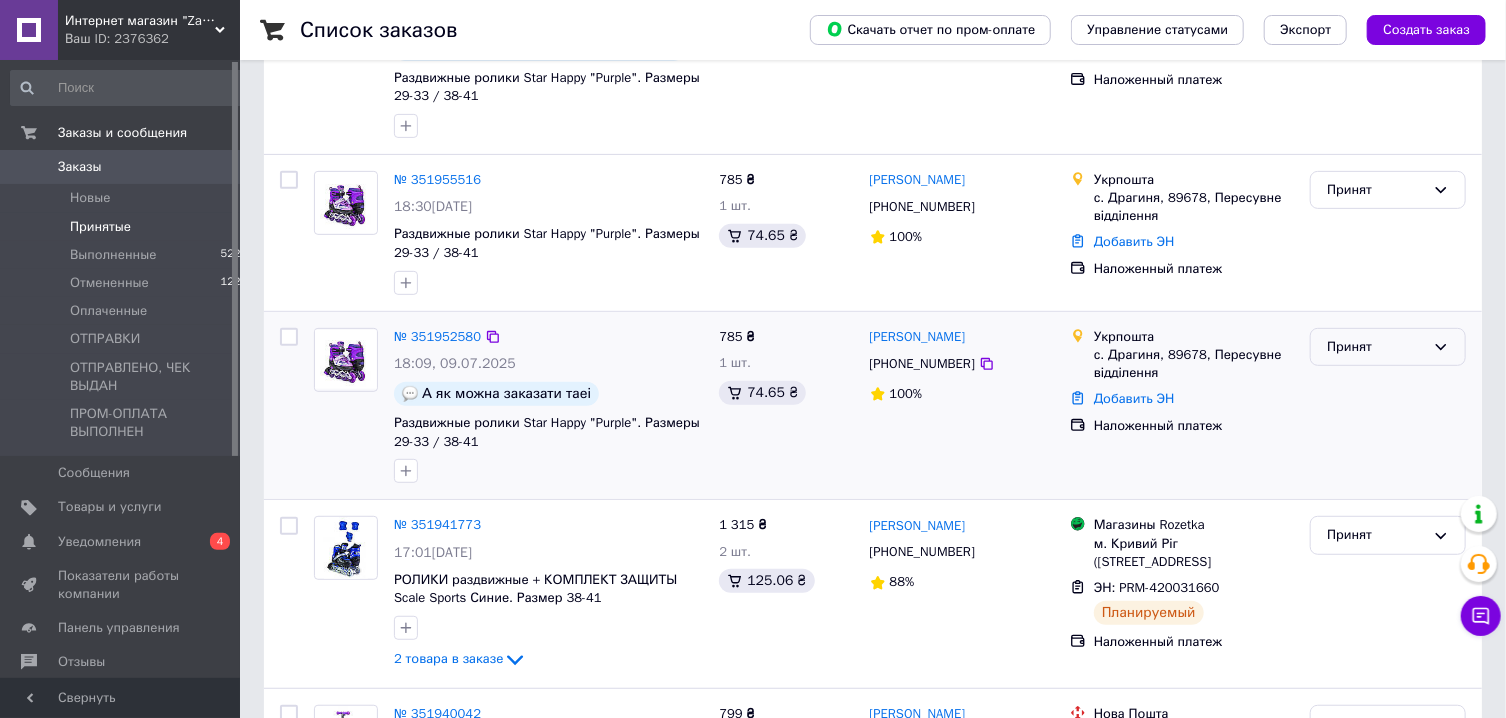 click on "Принят" at bounding box center (1376, 347) 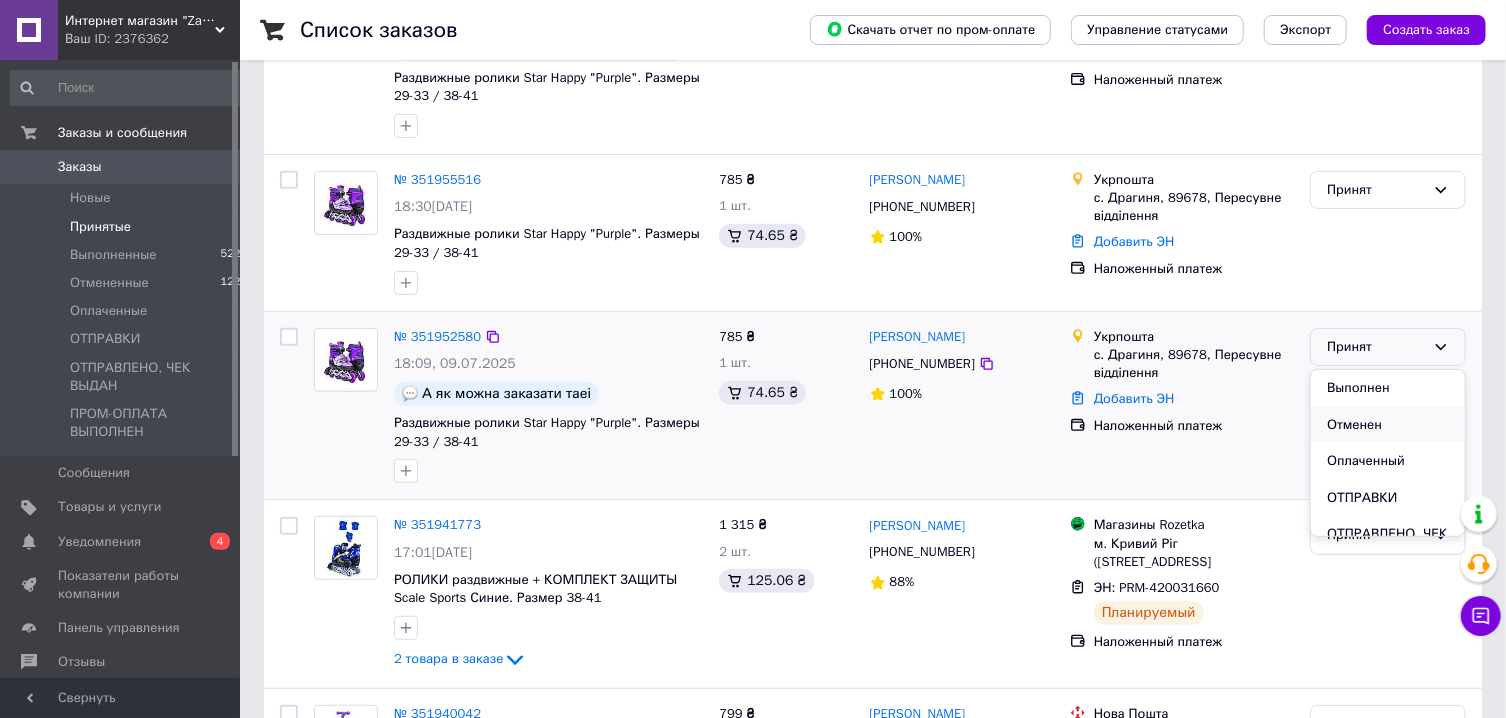 click on "Отменен" at bounding box center [1388, 425] 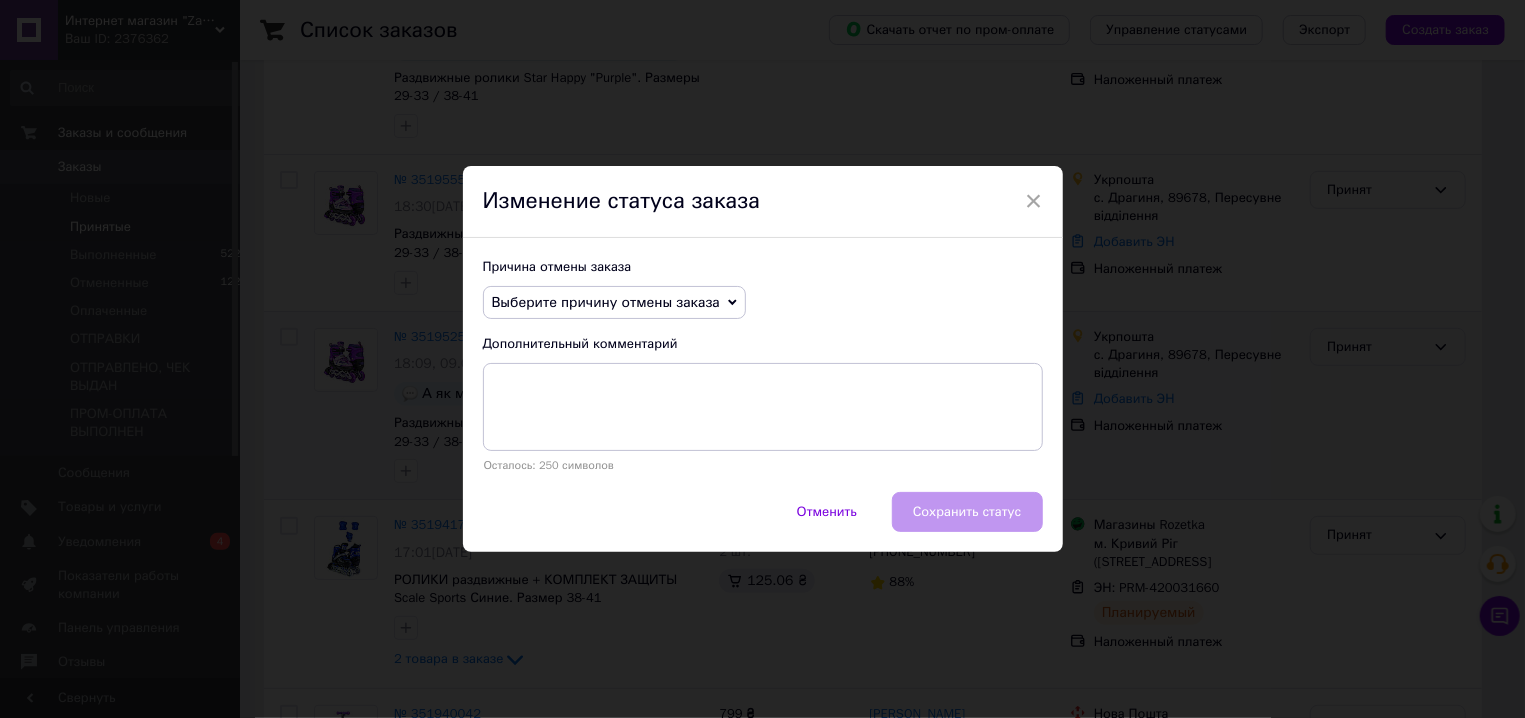 click on "Выберите причину отмены заказа" at bounding box center (614, 303) 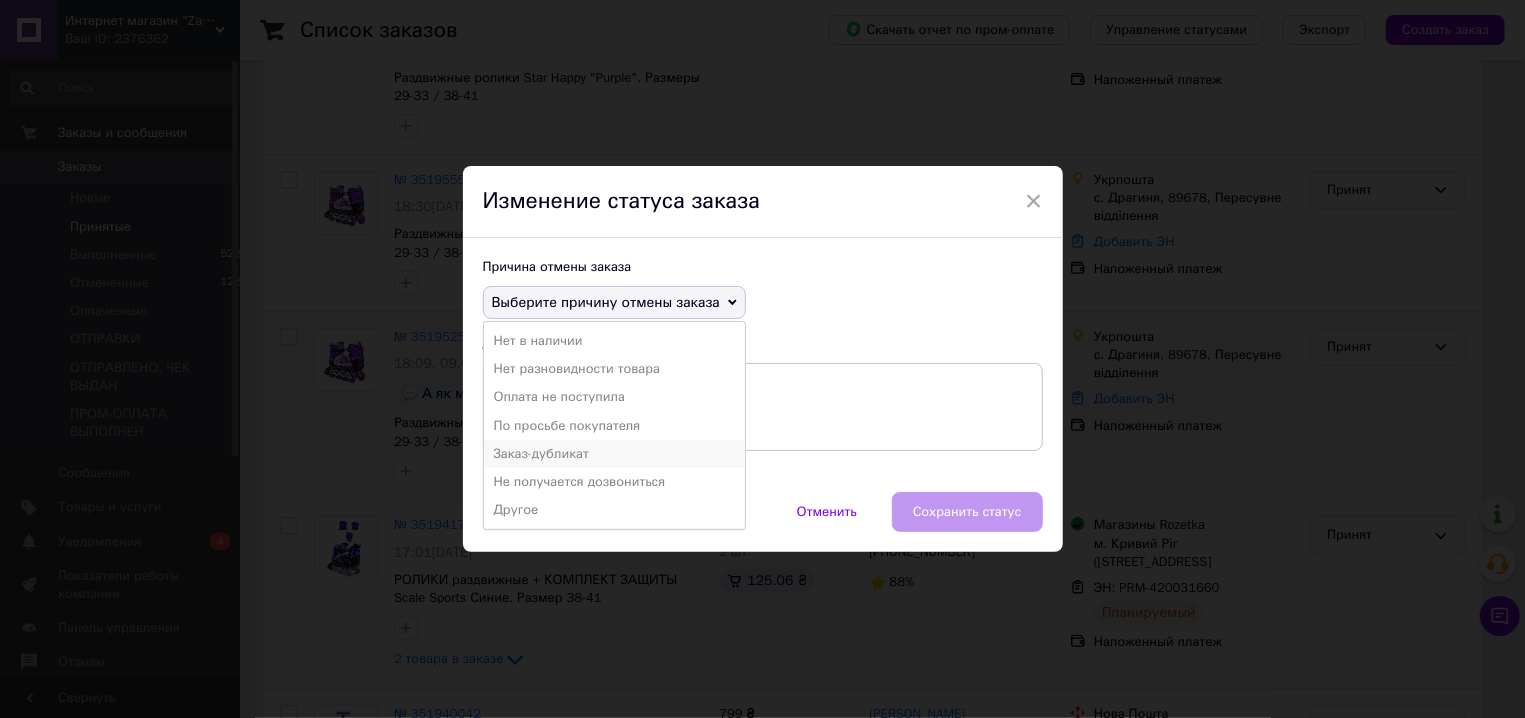 click on "Заказ-дубликат" at bounding box center (614, 454) 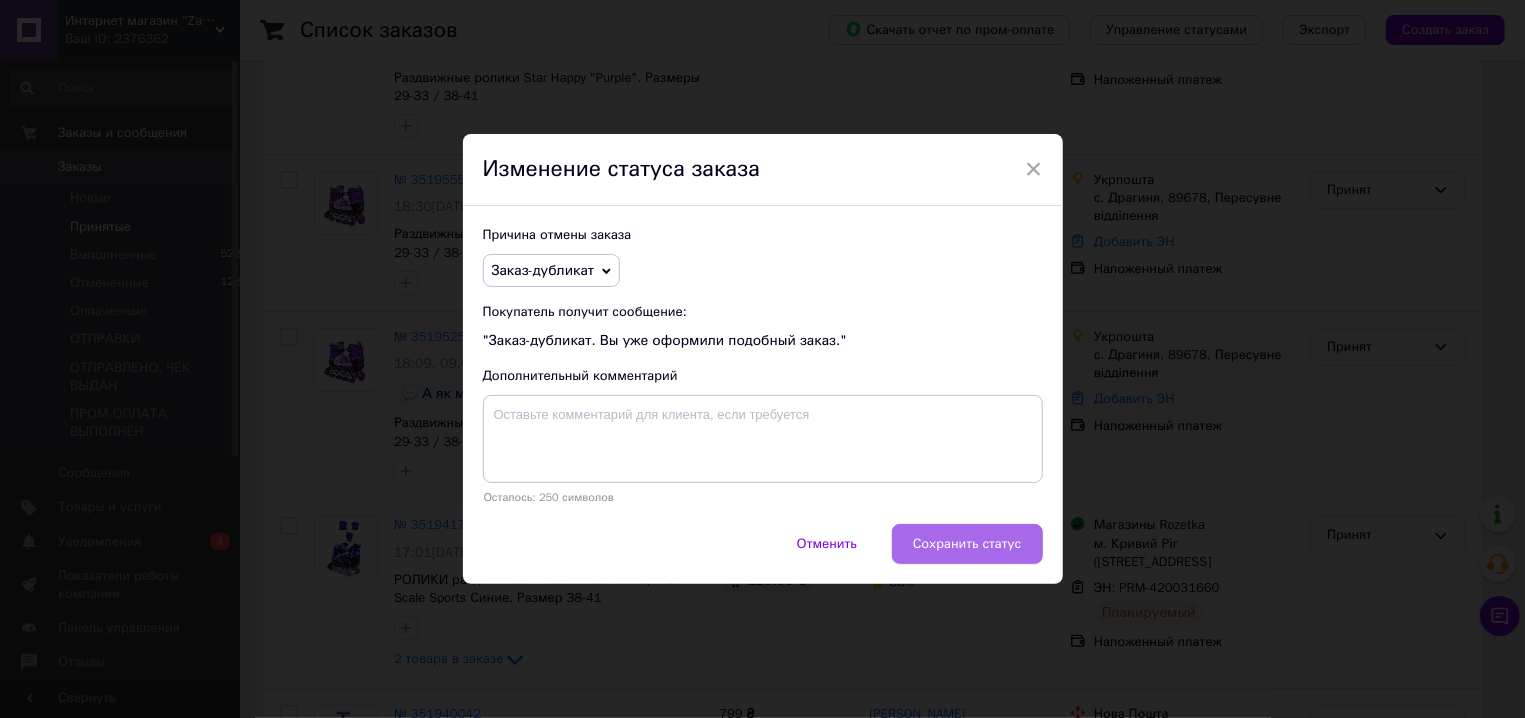 click on "Сохранить статус" at bounding box center (967, 544) 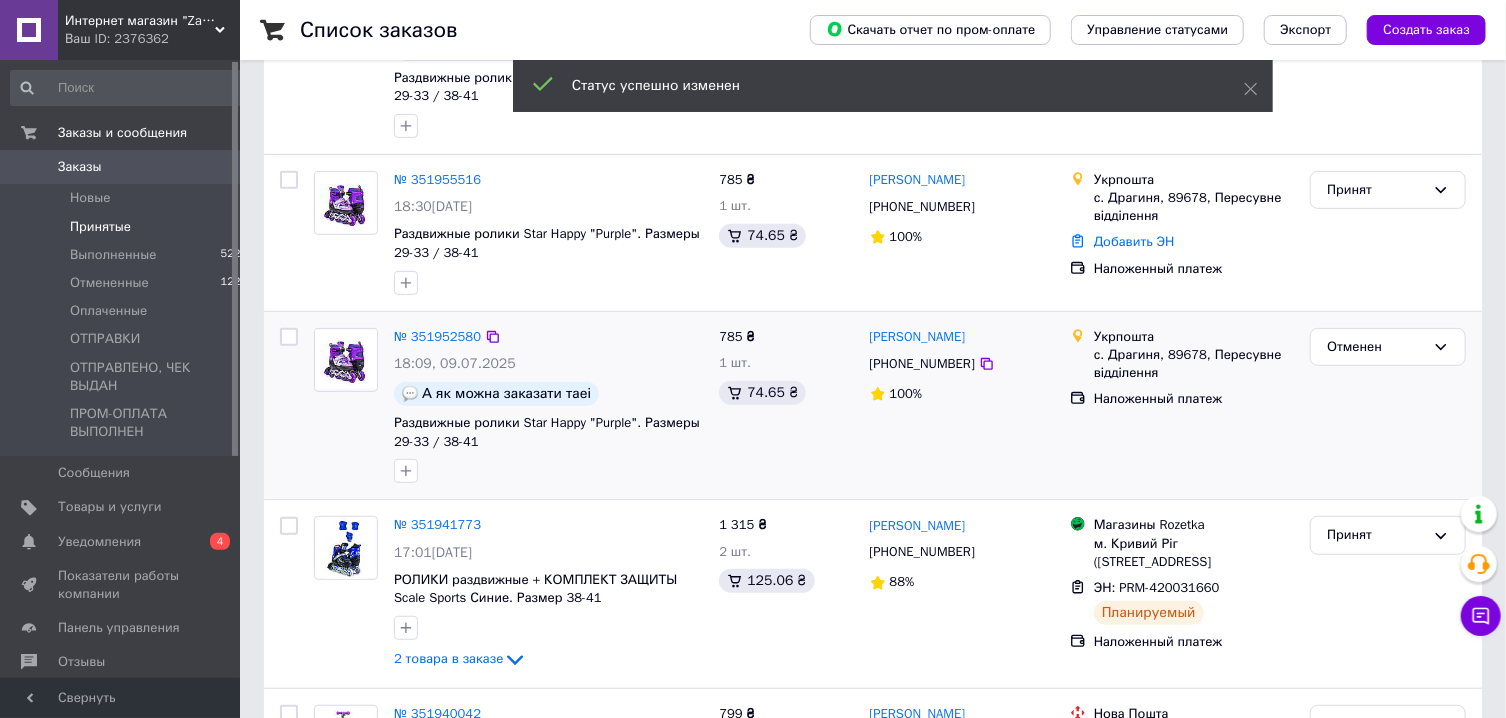 scroll, scrollTop: 214, scrollLeft: 0, axis: vertical 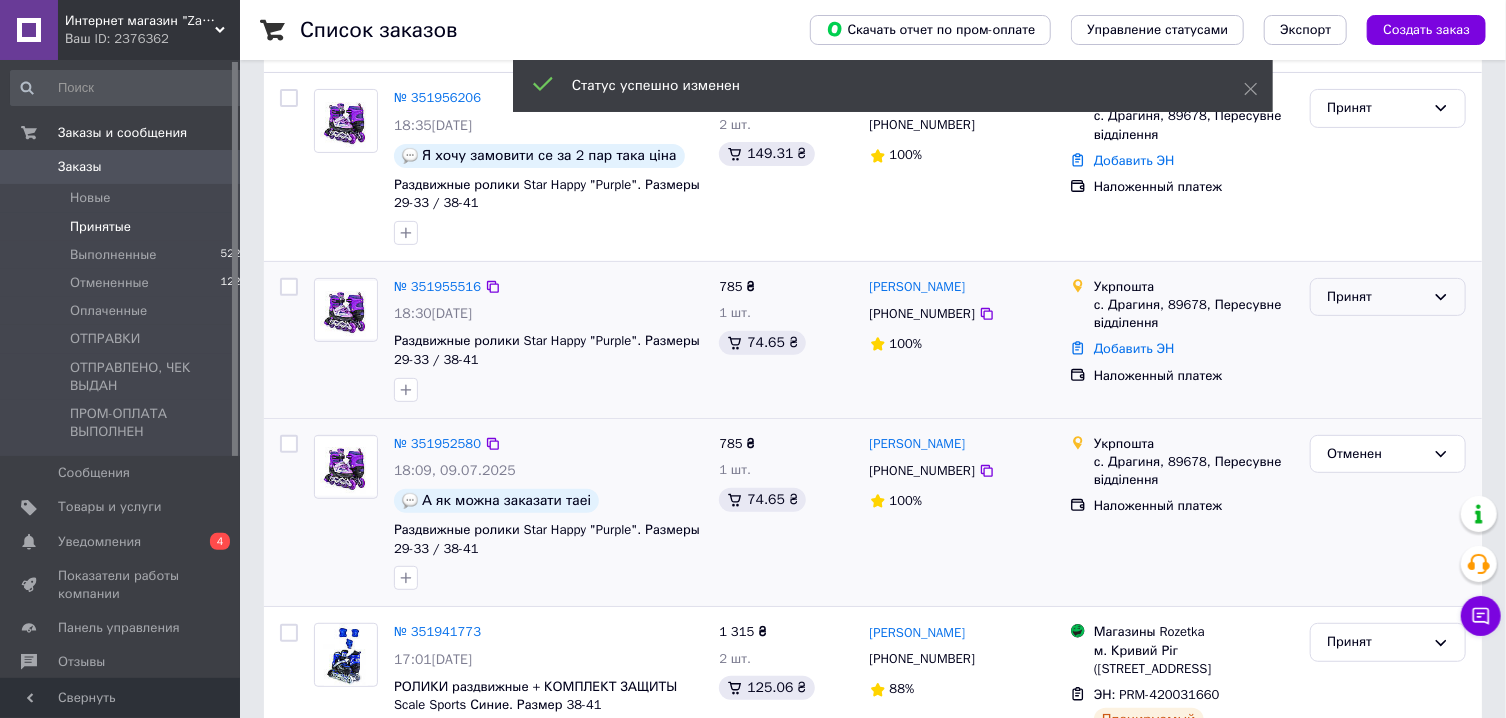 click on "Принят" at bounding box center (1376, 297) 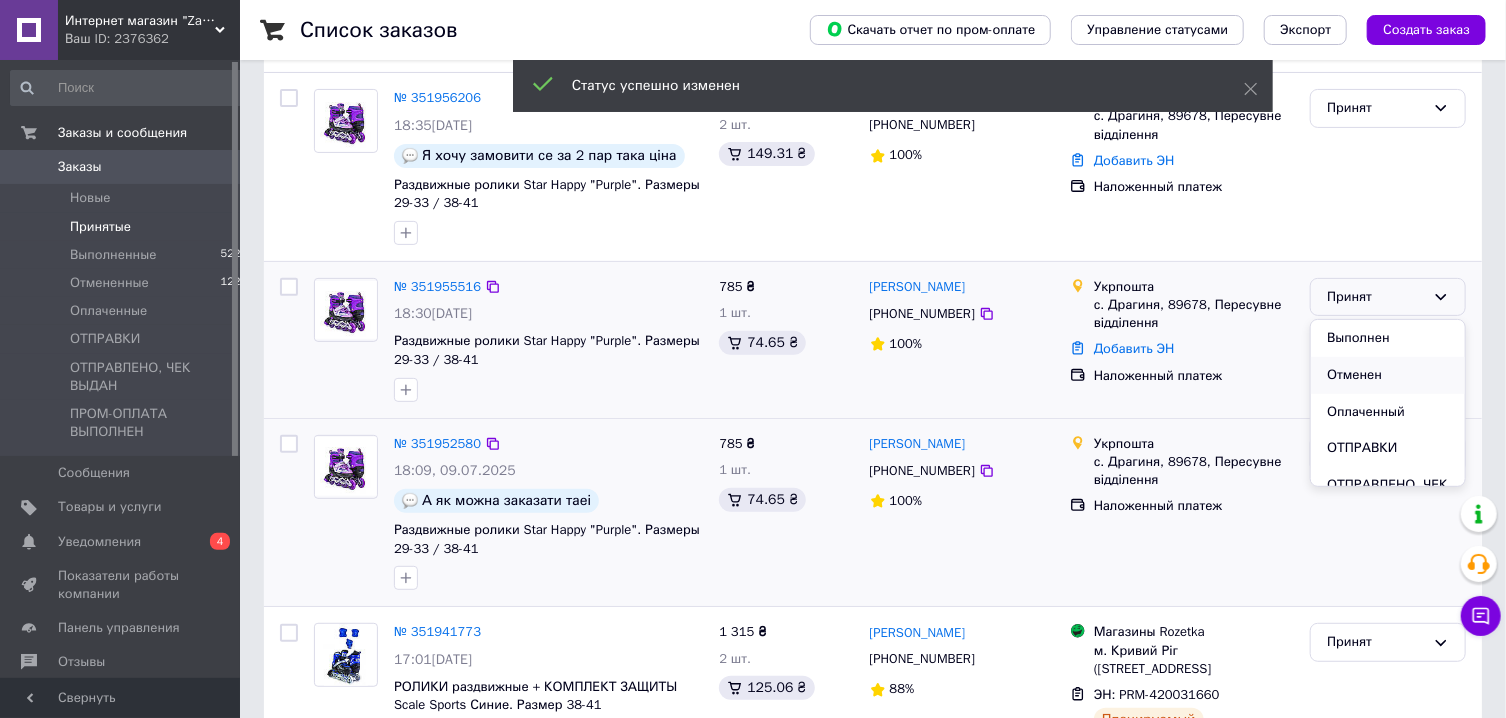 click on "Отменен" at bounding box center (1388, 375) 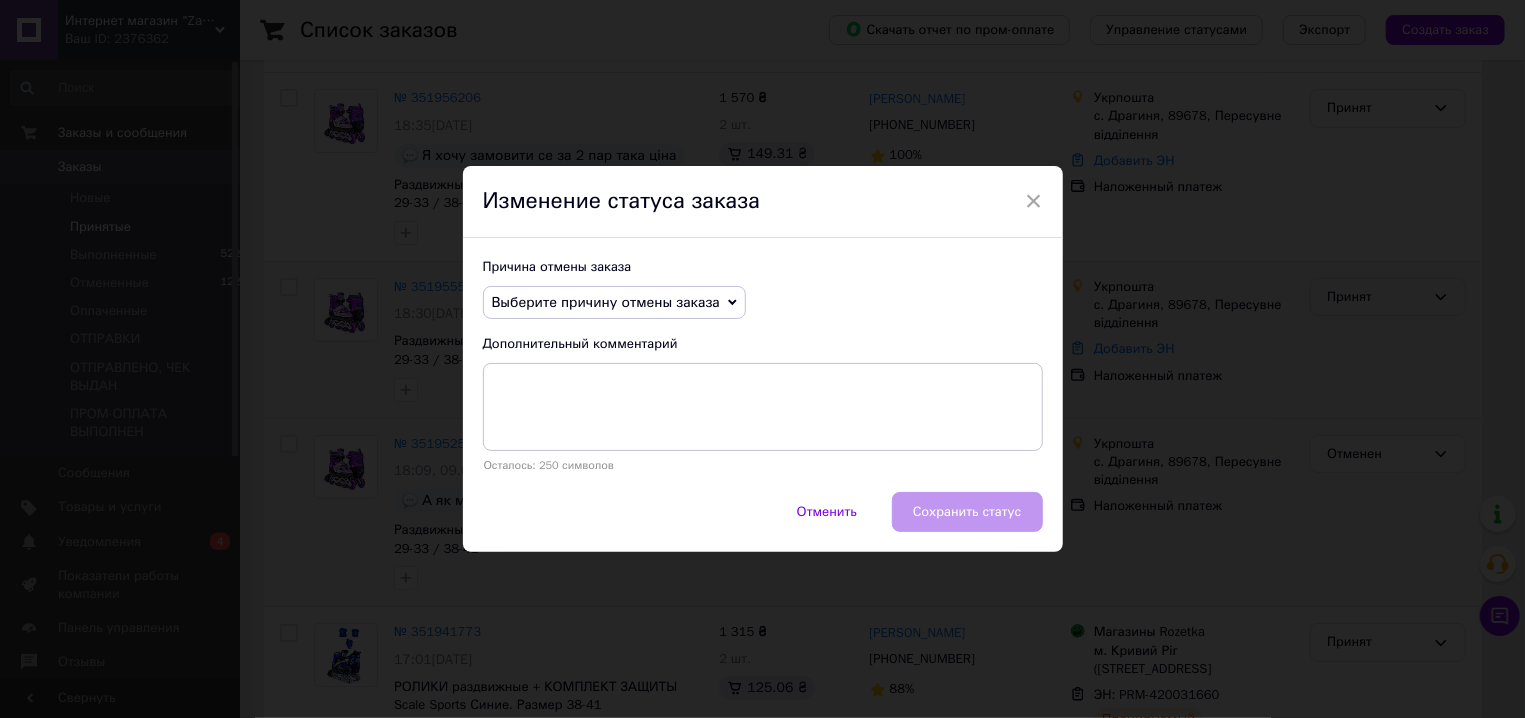 click on "Выберите причину отмены заказа" at bounding box center (606, 302) 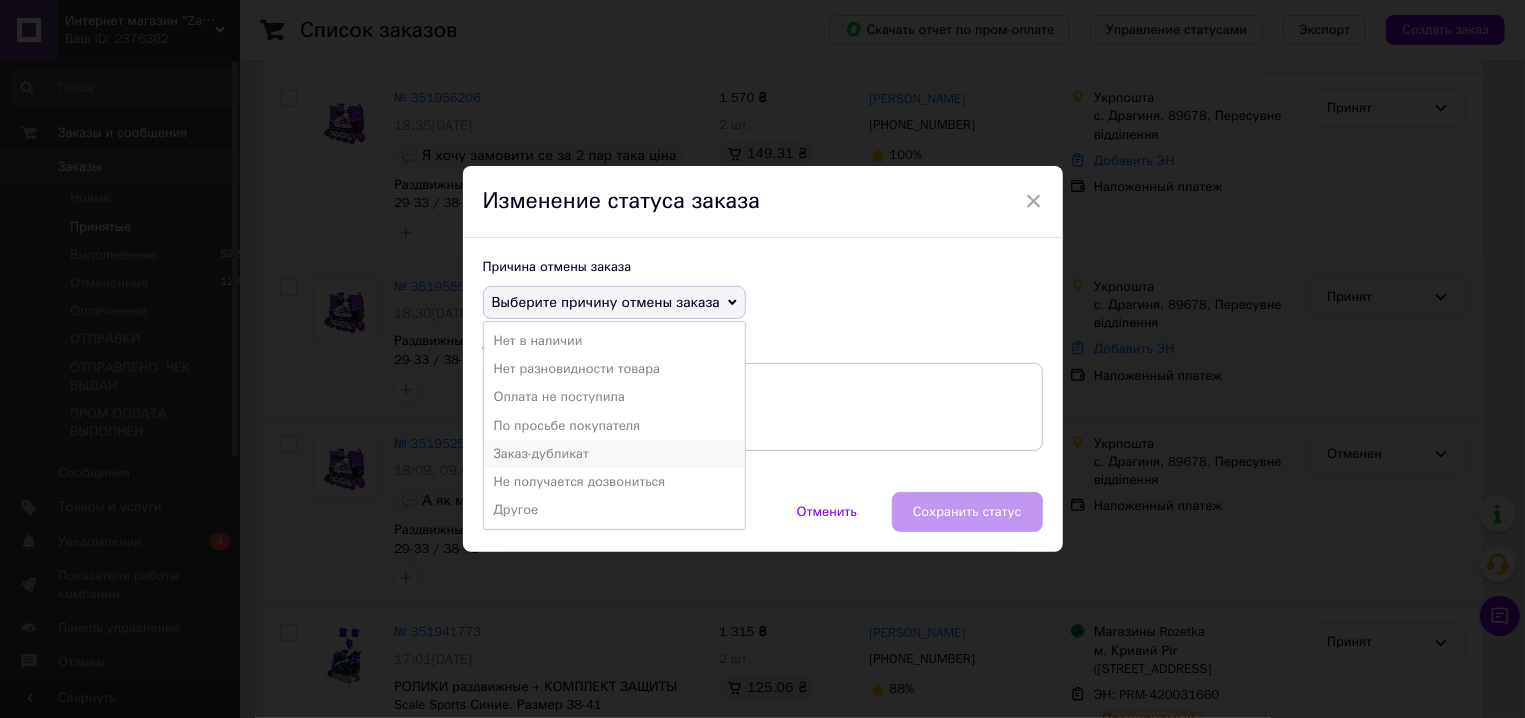 click on "Заказ-дубликат" at bounding box center [614, 454] 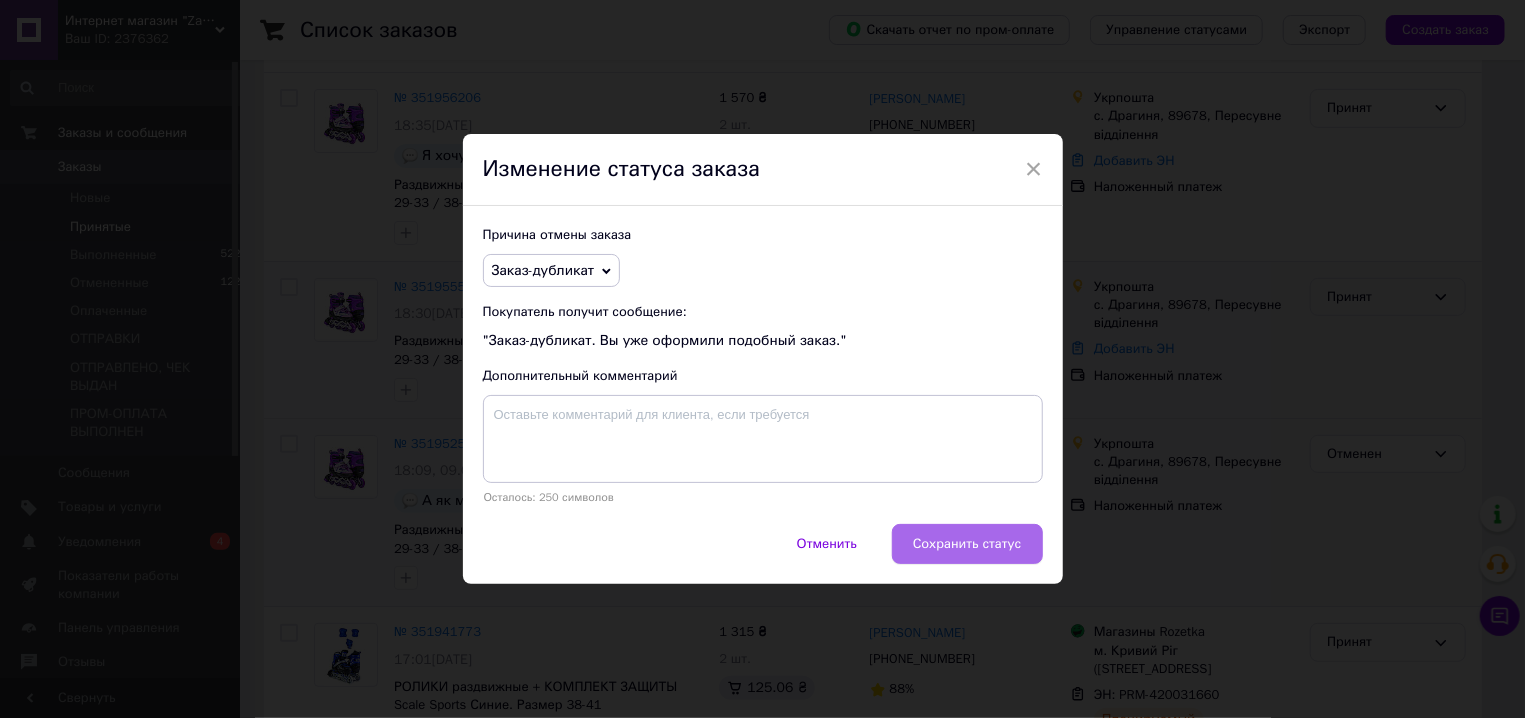 click on "Сохранить статус" at bounding box center [967, 544] 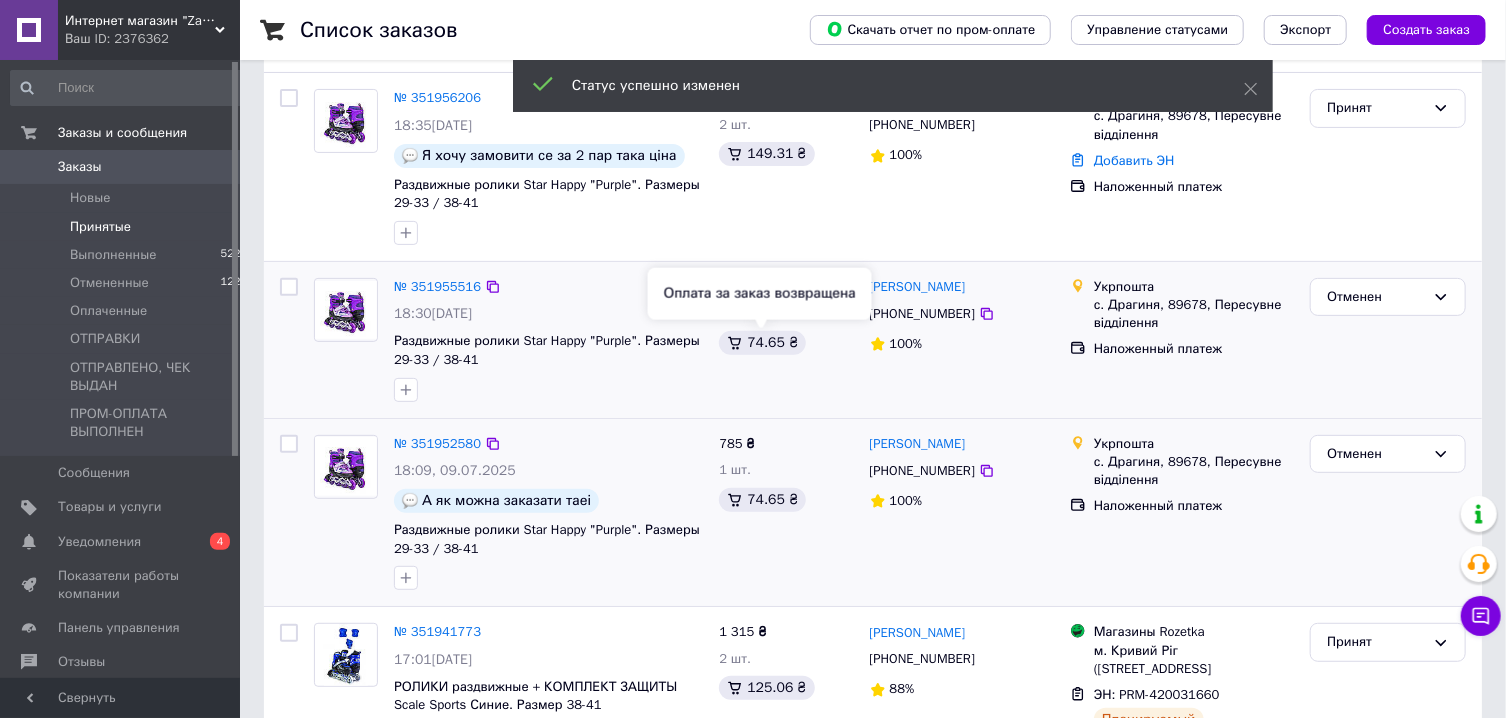scroll, scrollTop: 0, scrollLeft: 0, axis: both 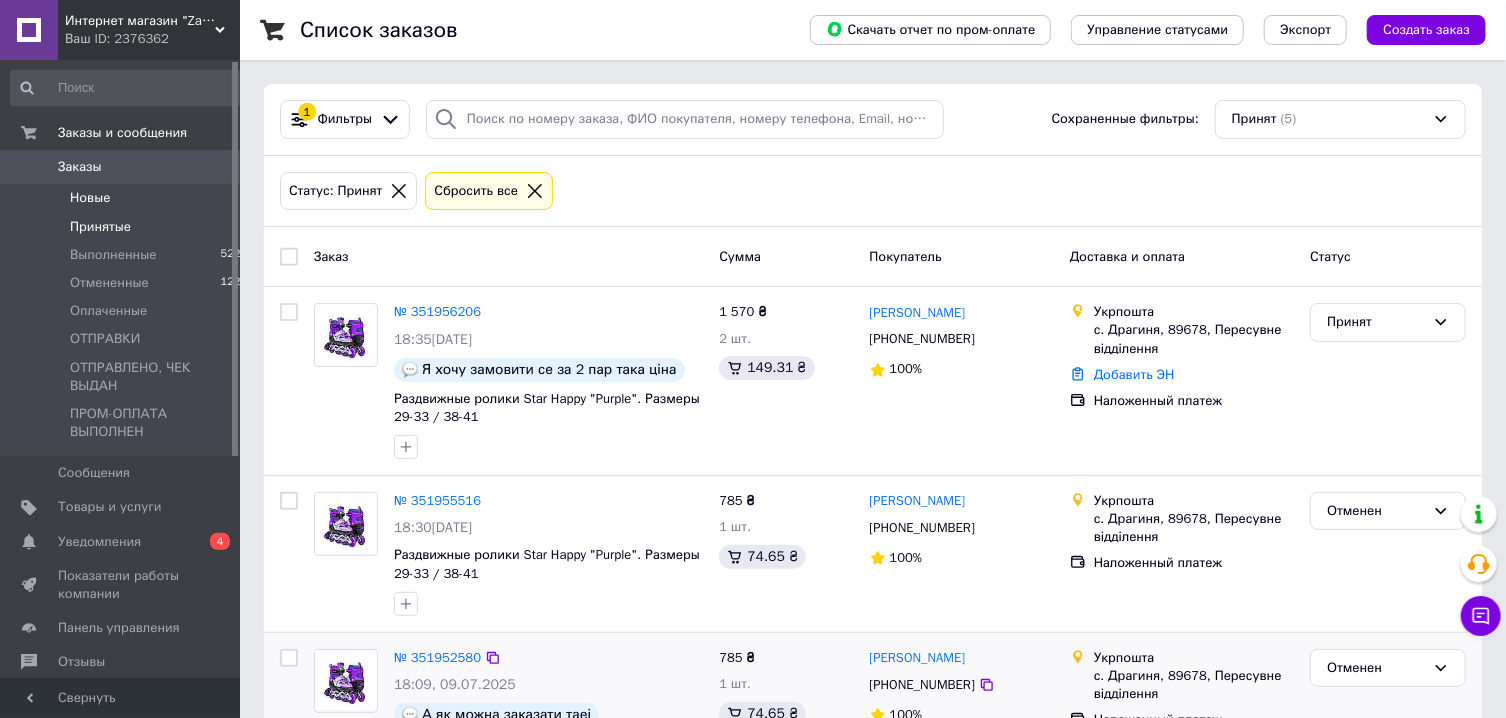 click on "Новые" at bounding box center [90, 198] 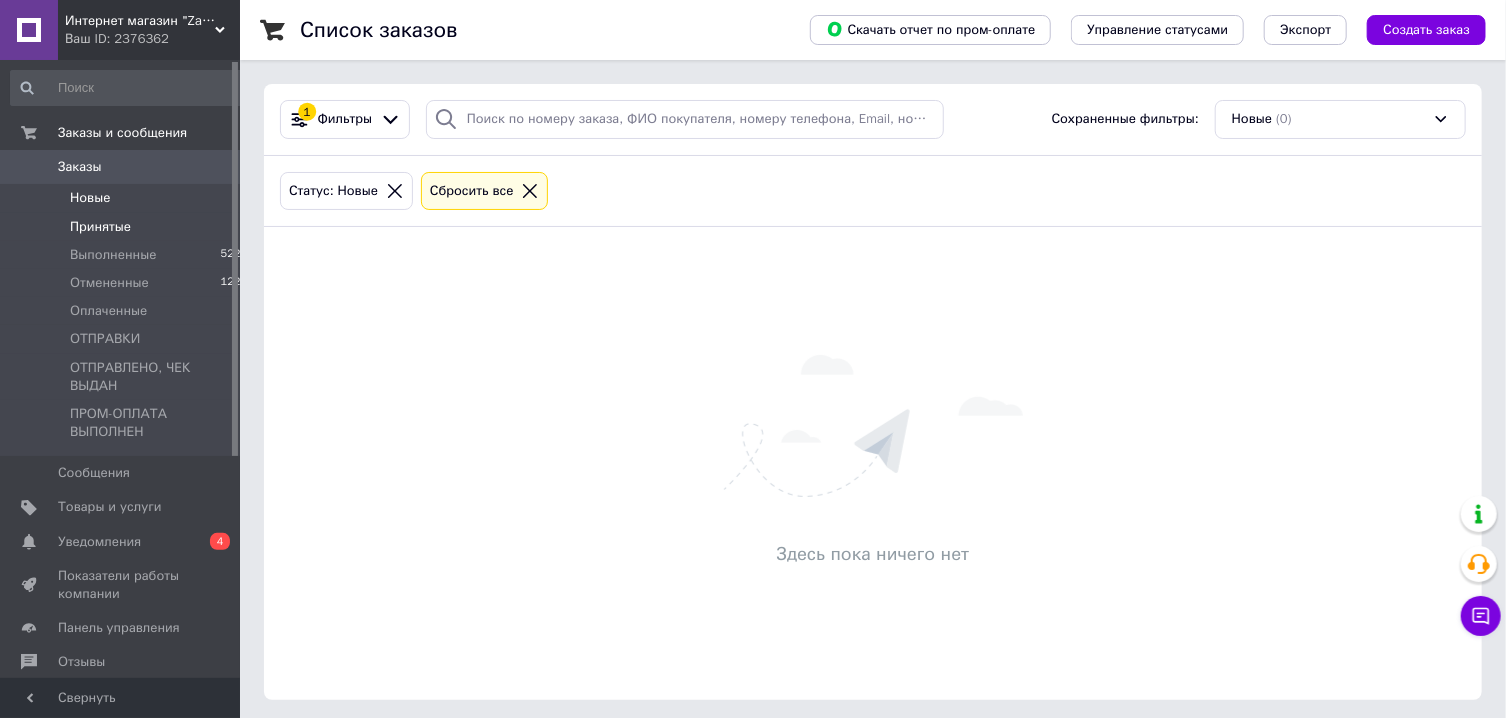 click on "Принятые" at bounding box center [100, 227] 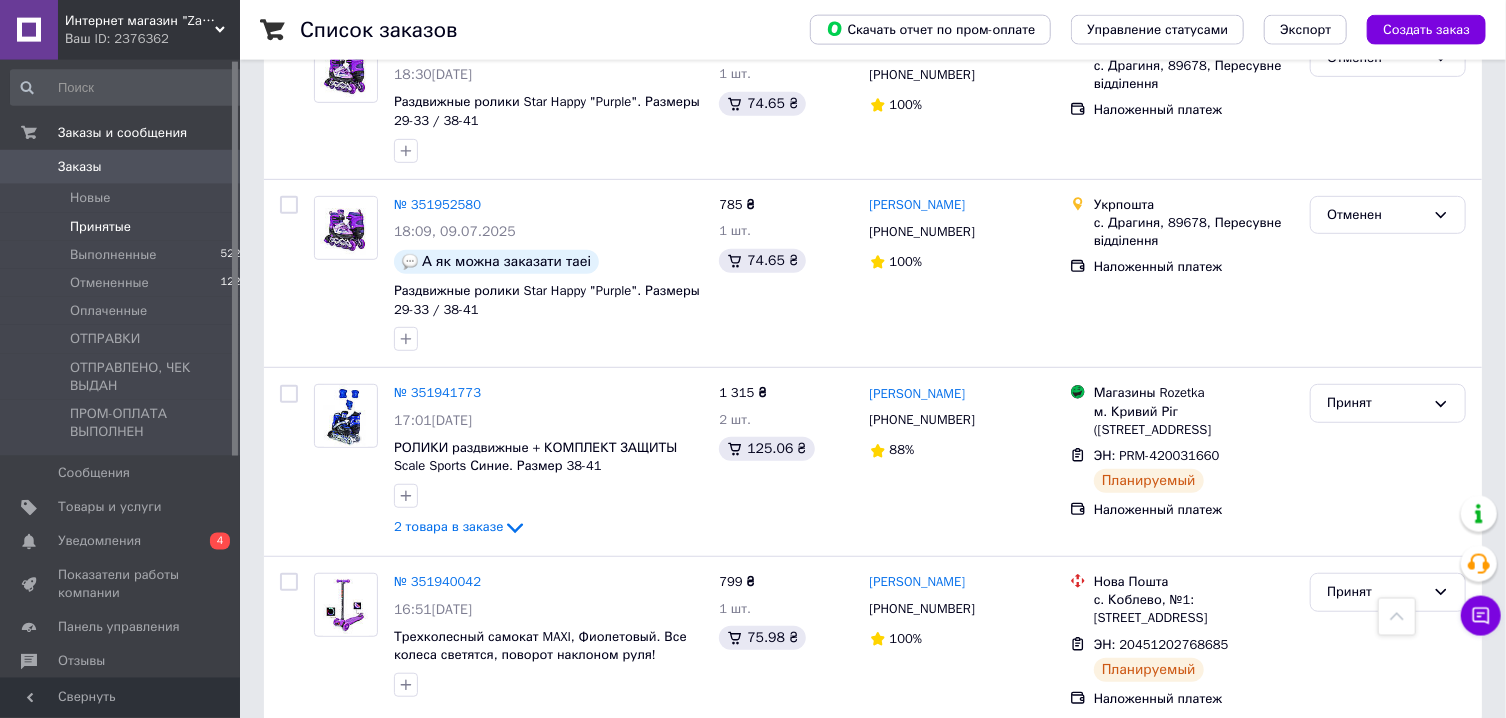 scroll, scrollTop: 473, scrollLeft: 0, axis: vertical 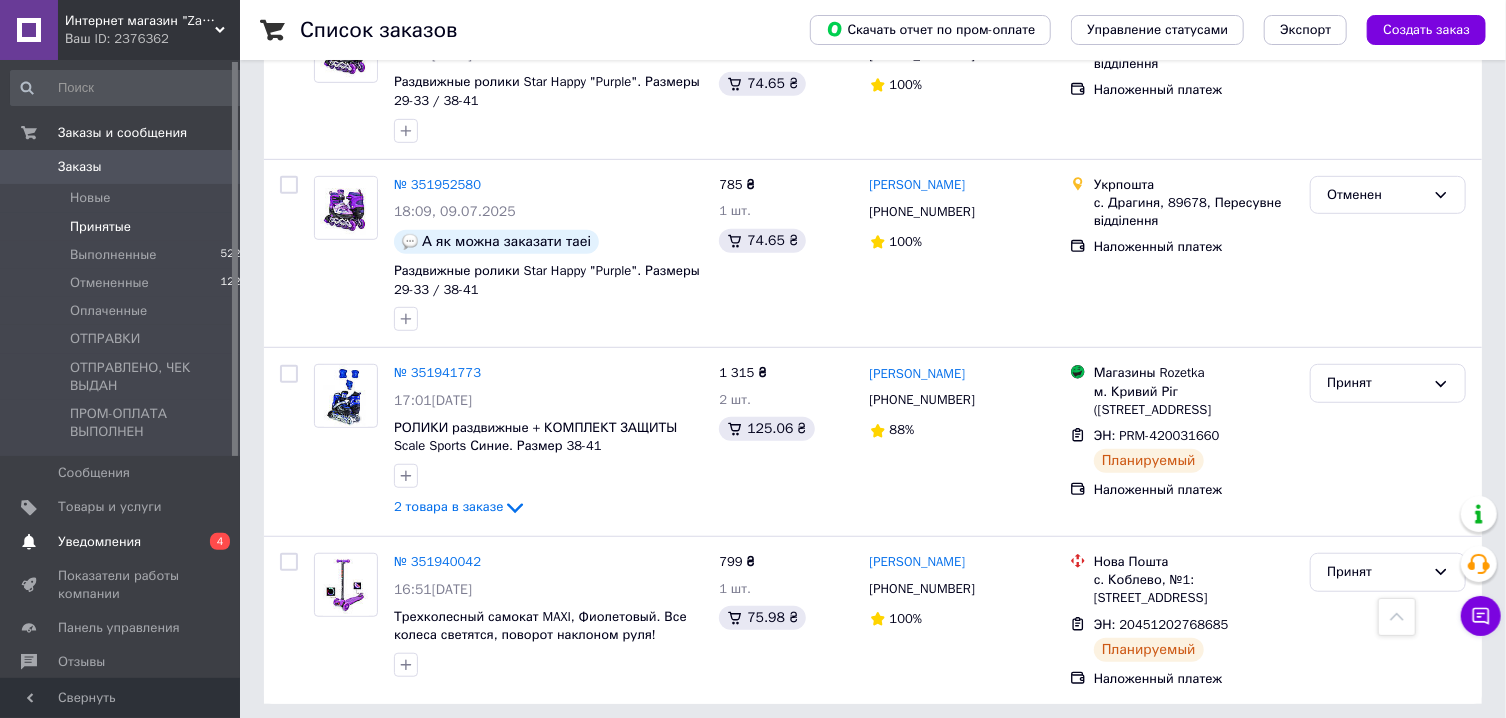 click on "Уведомления" at bounding box center [99, 542] 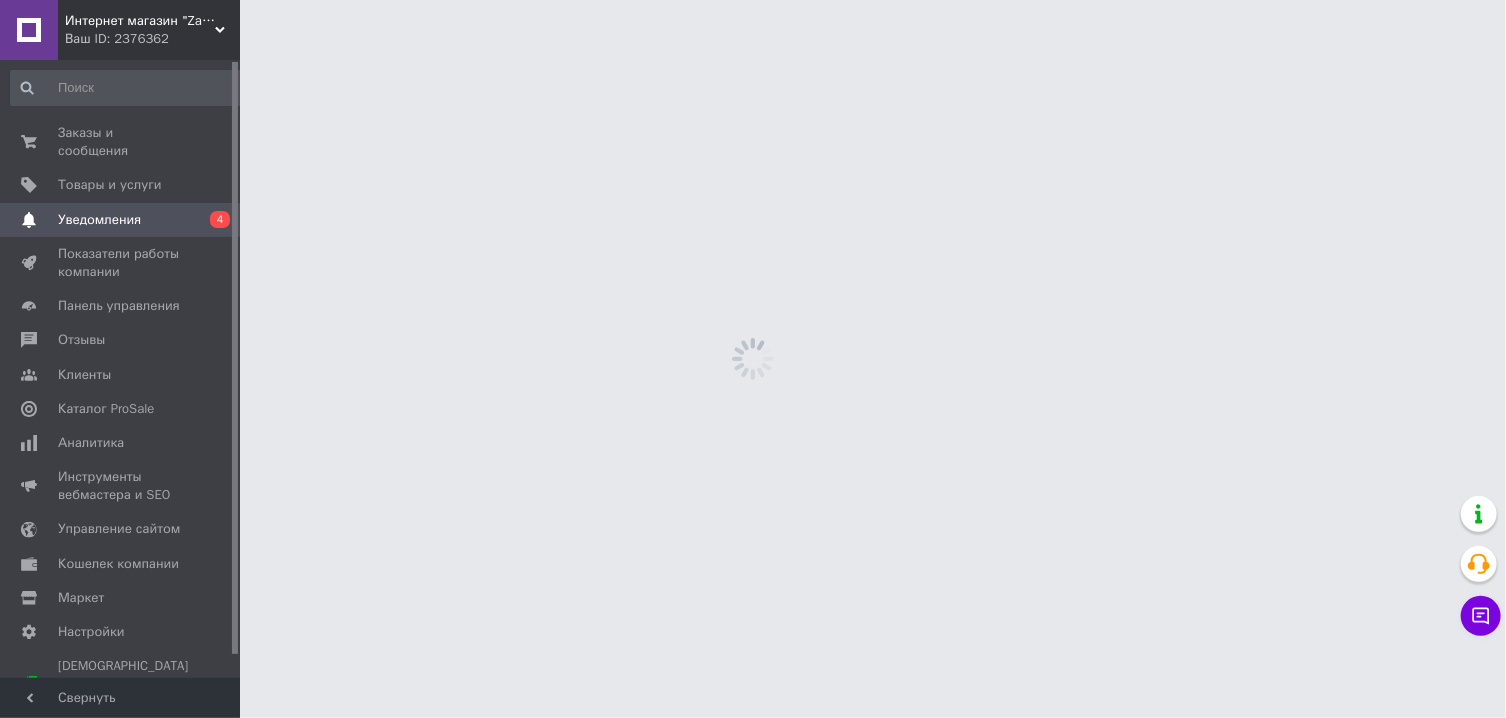 scroll, scrollTop: 0, scrollLeft: 0, axis: both 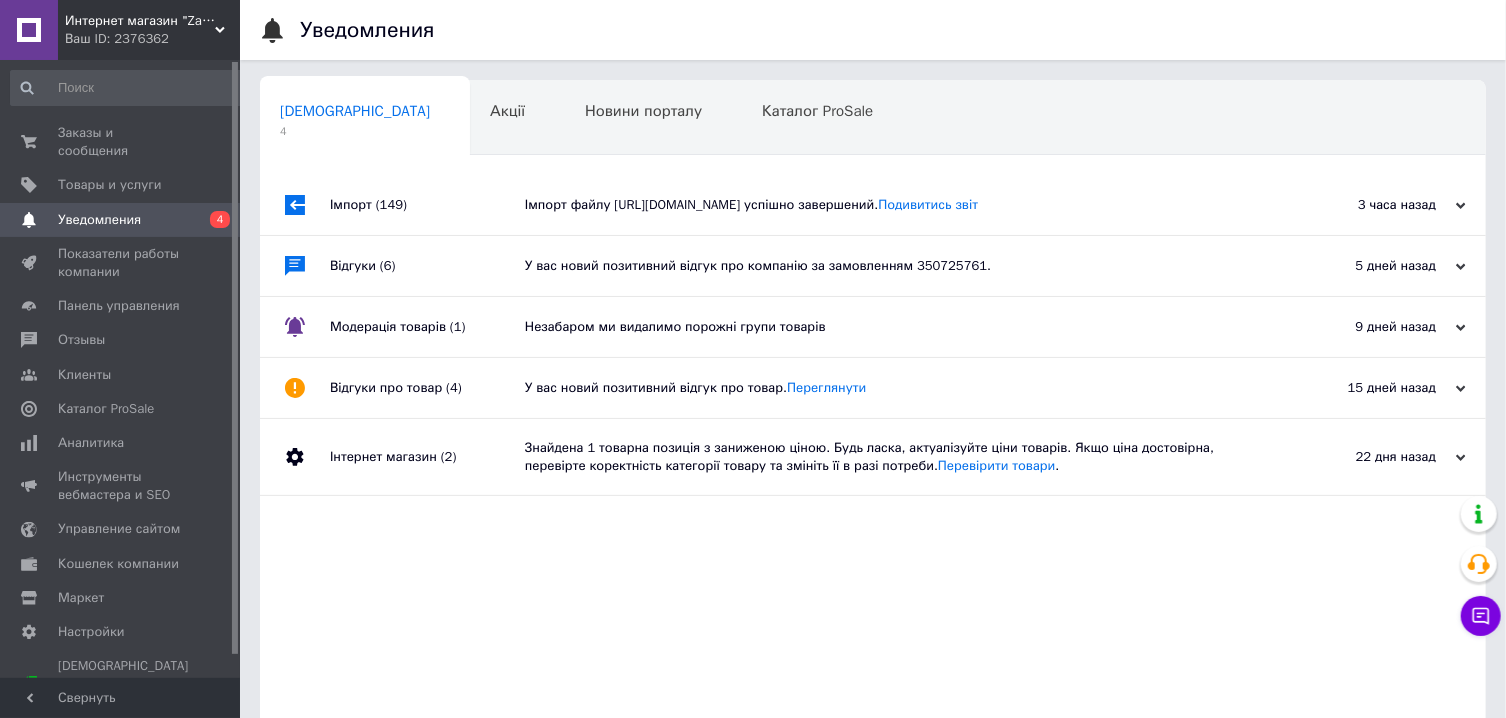 click on "Імпорт файлу [URL][DOMAIN_NAME] успішно завершений.  Подивитись звіт" at bounding box center (895, 205) 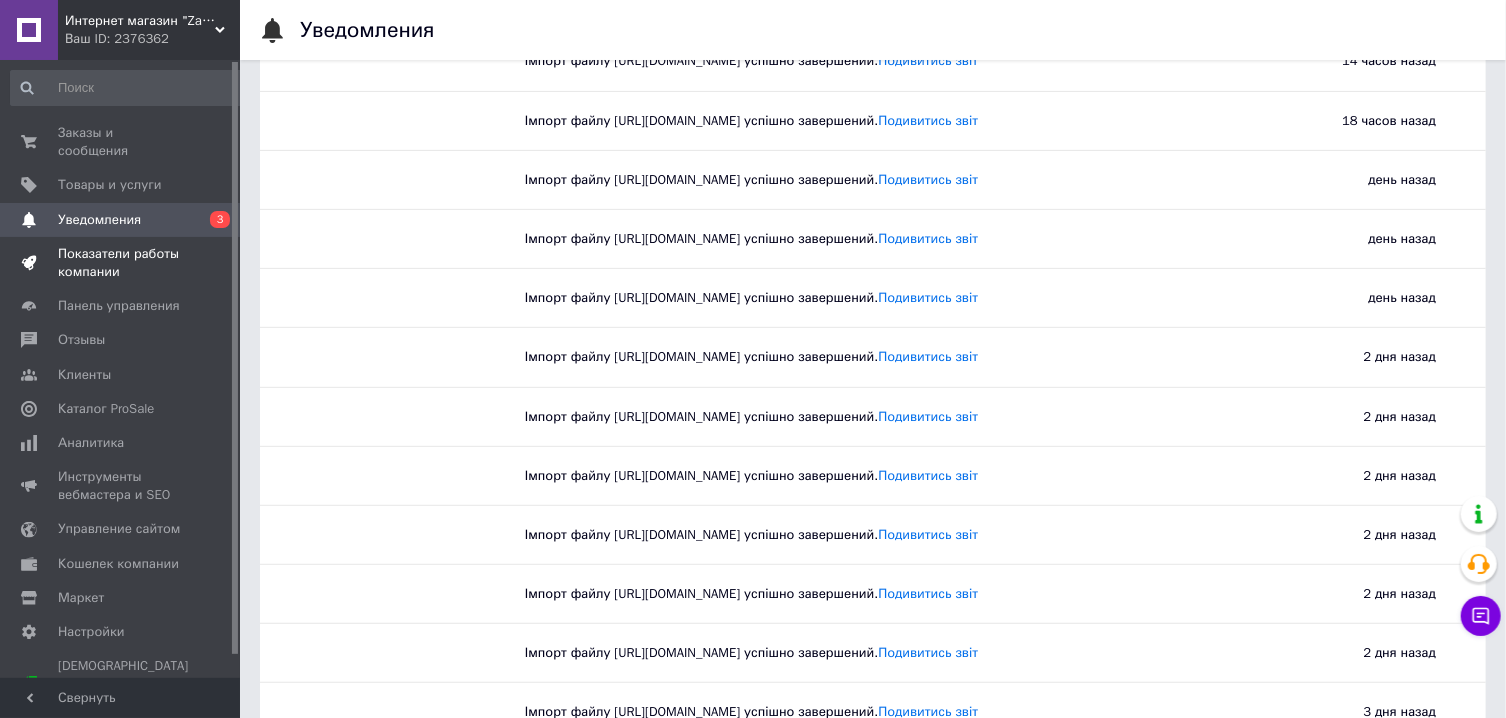 scroll, scrollTop: 0, scrollLeft: 0, axis: both 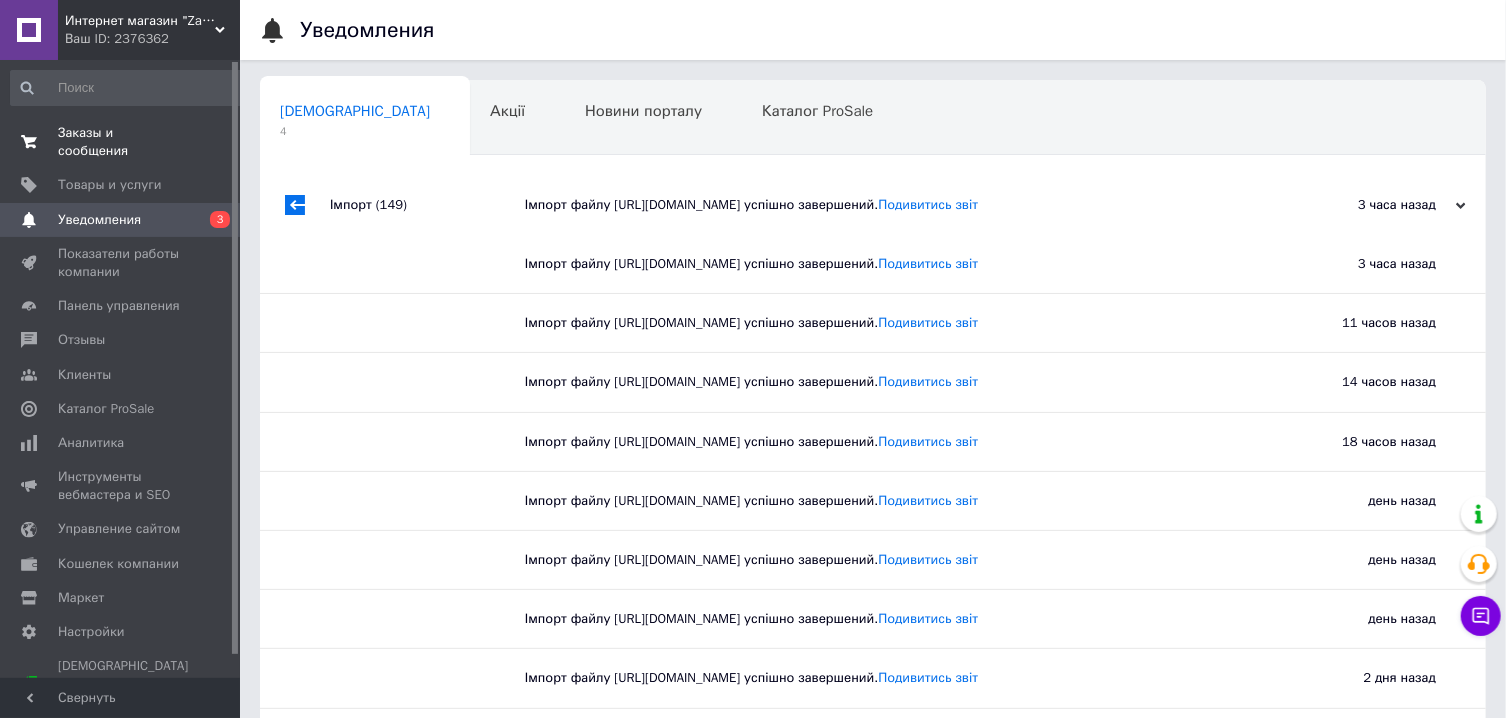 click on "Заказы и сообщения" at bounding box center (121, 142) 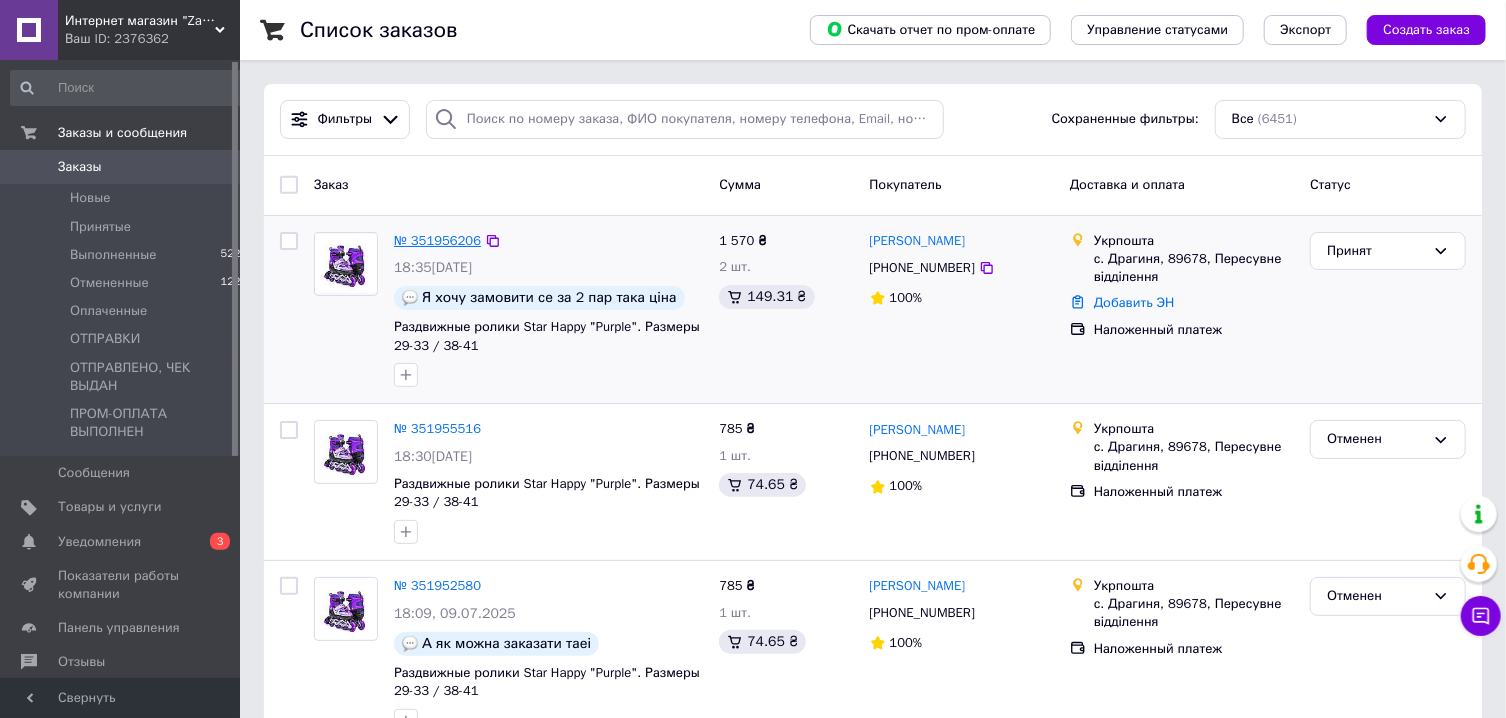 click on "№ 351956206" at bounding box center (437, 240) 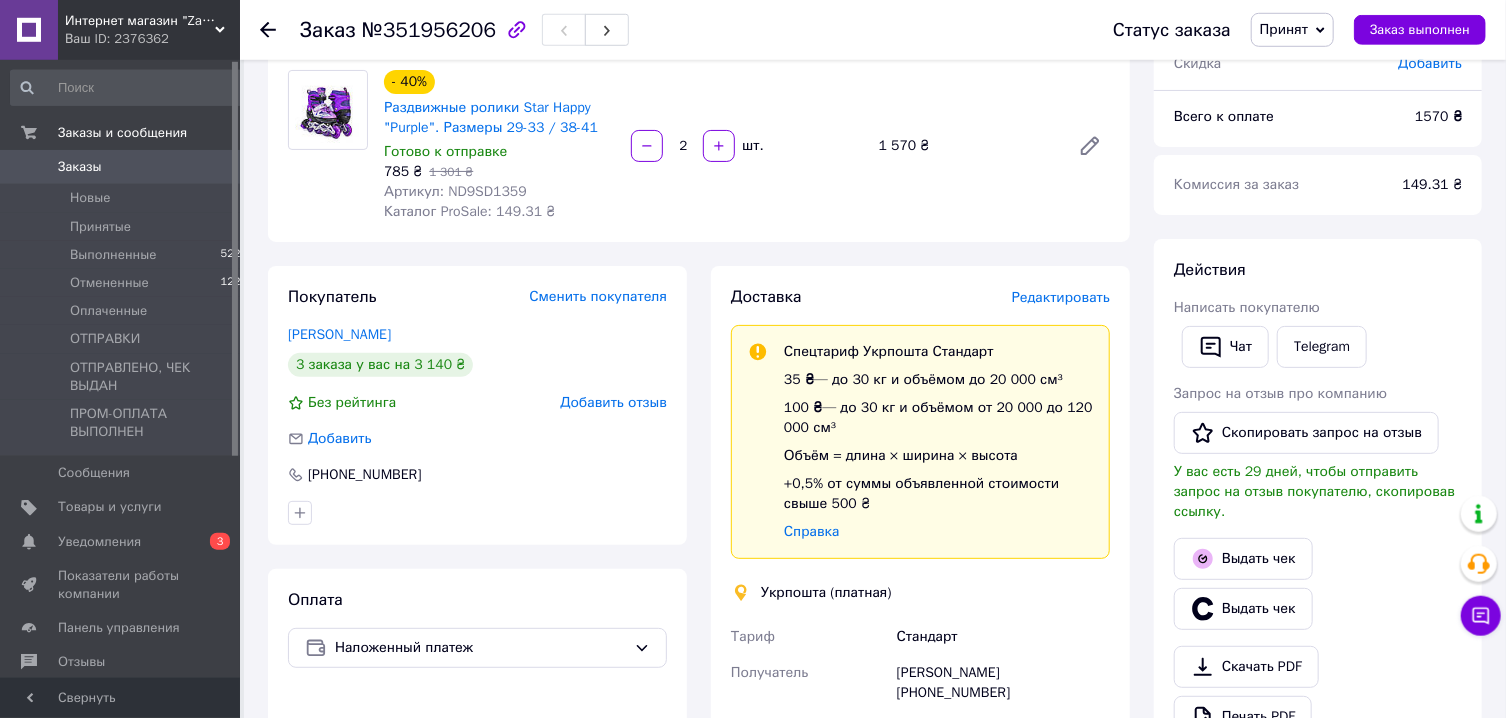 scroll, scrollTop: 321, scrollLeft: 0, axis: vertical 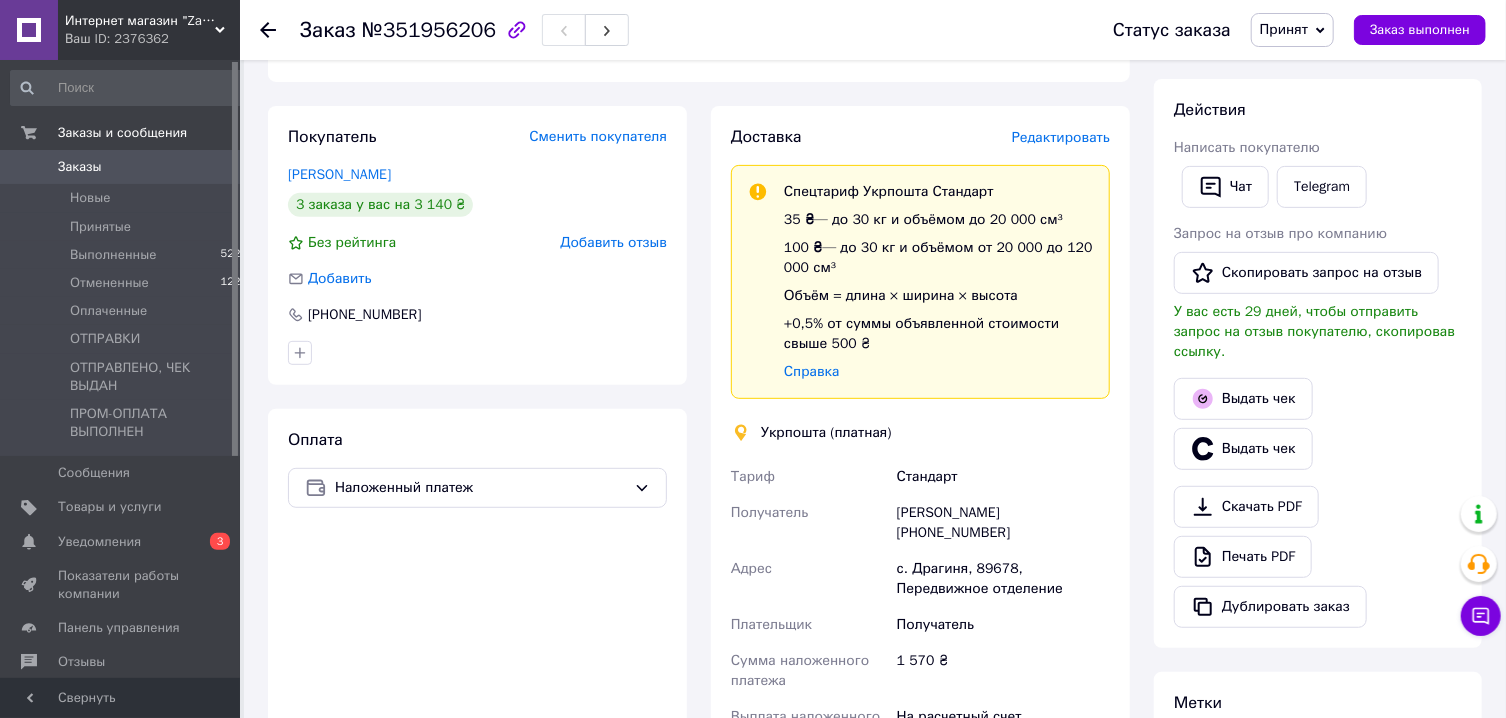 click on "Заказы" at bounding box center [121, 167] 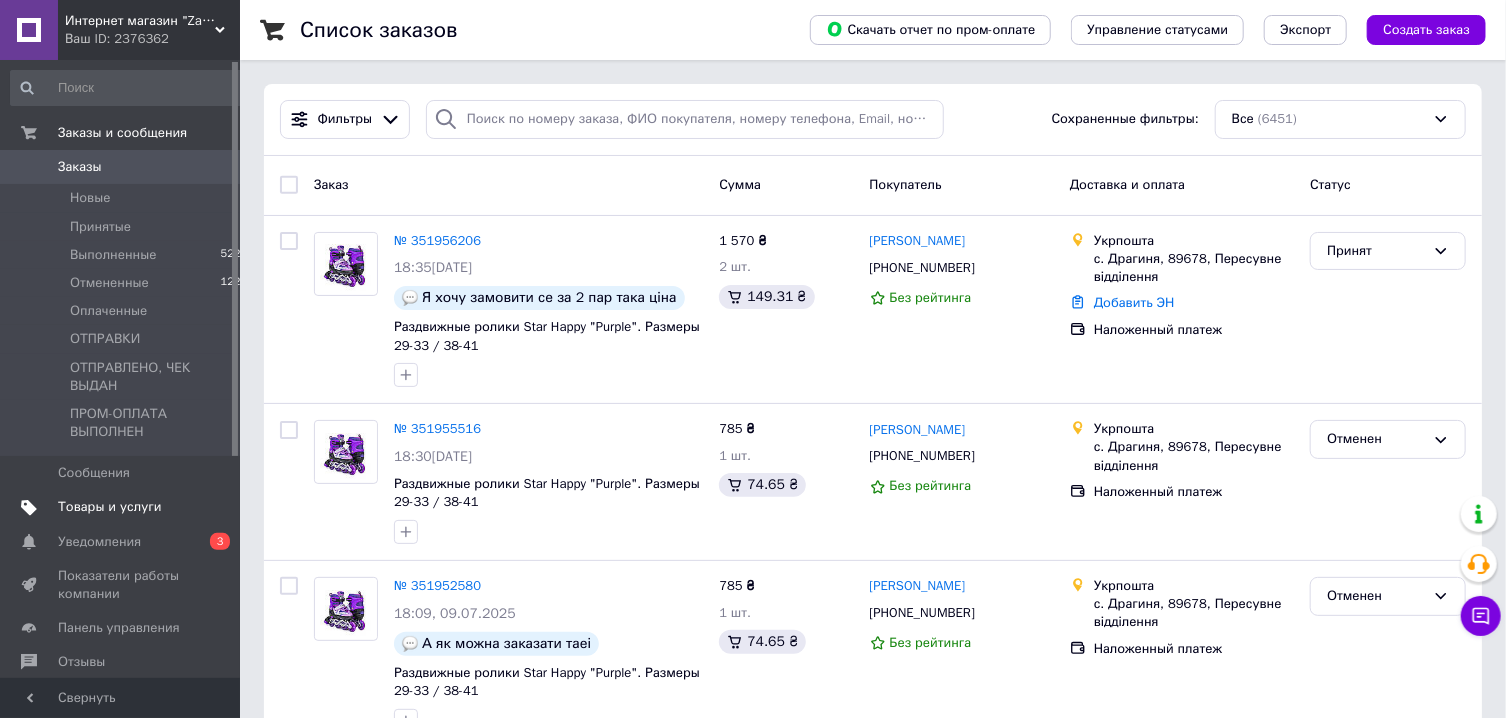 click on "Товары и услуги" at bounding box center [110, 507] 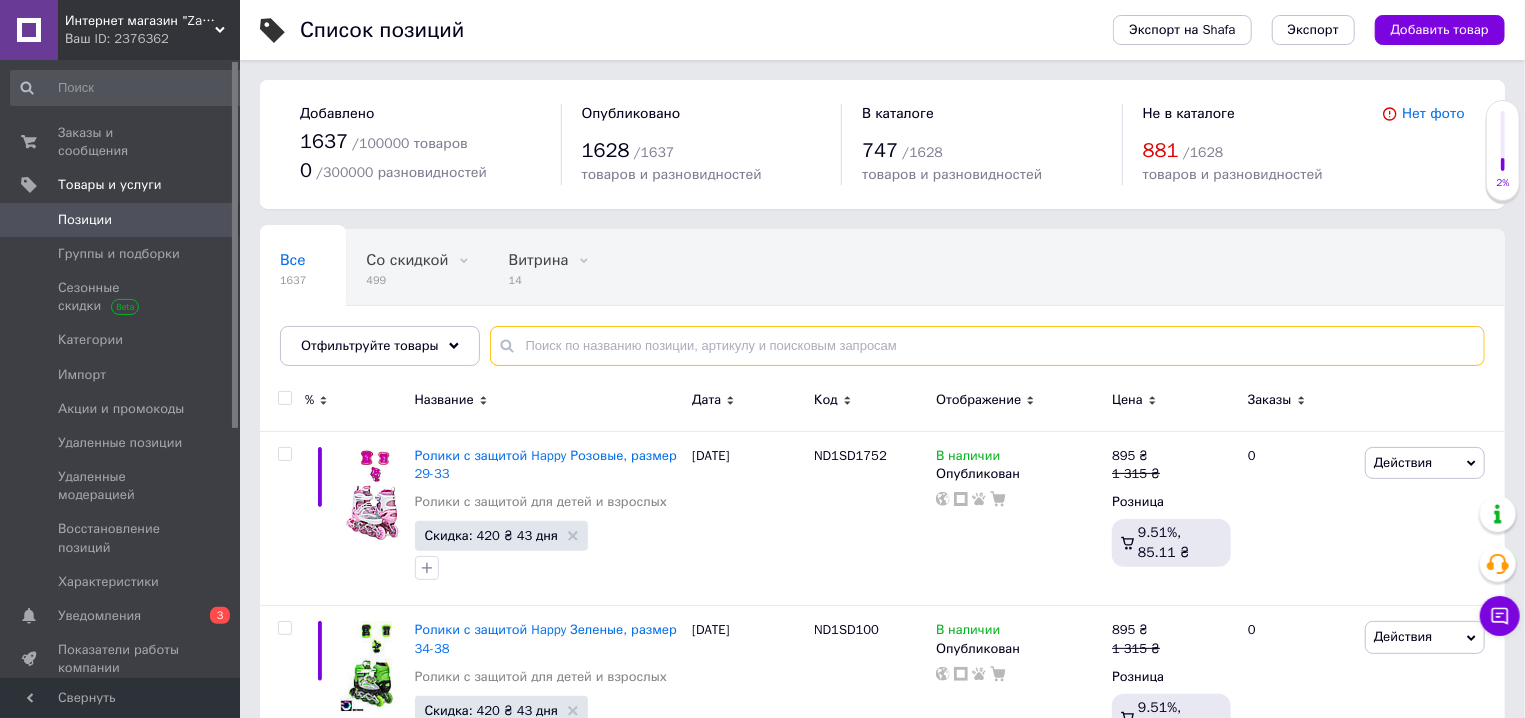 click at bounding box center (987, 346) 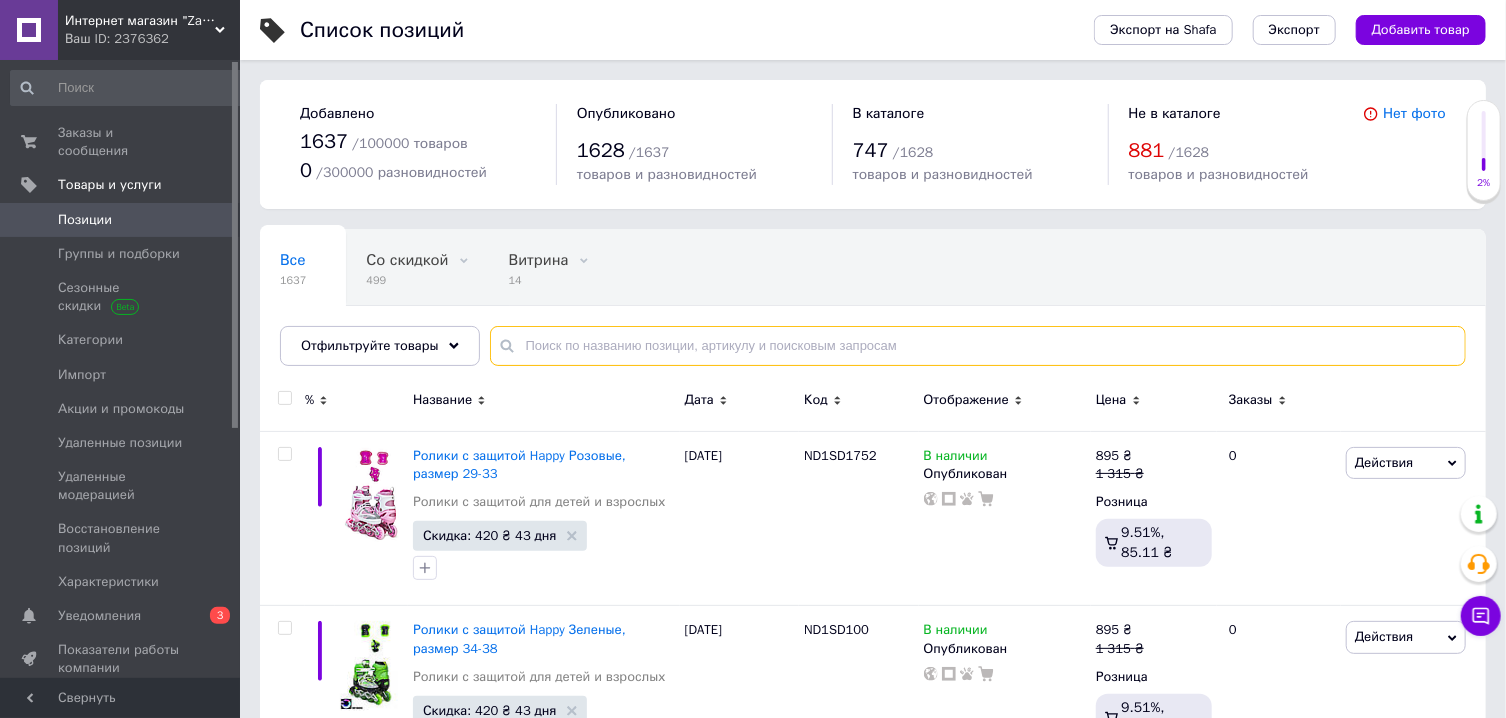 paste on "Детский набор для создания браслетов PANDORA "Стич"" 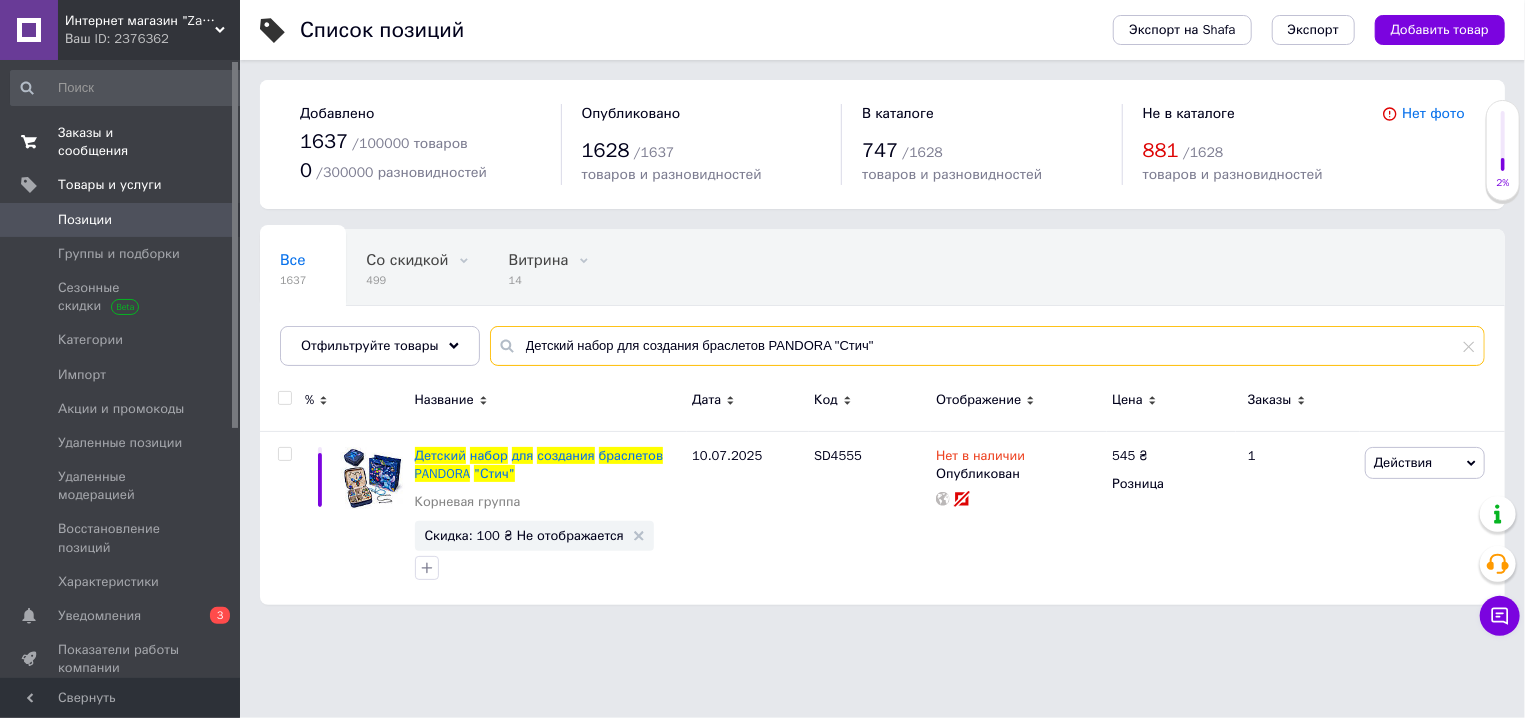 type on "Детский набор для создания браслетов PANDORA "Стич"" 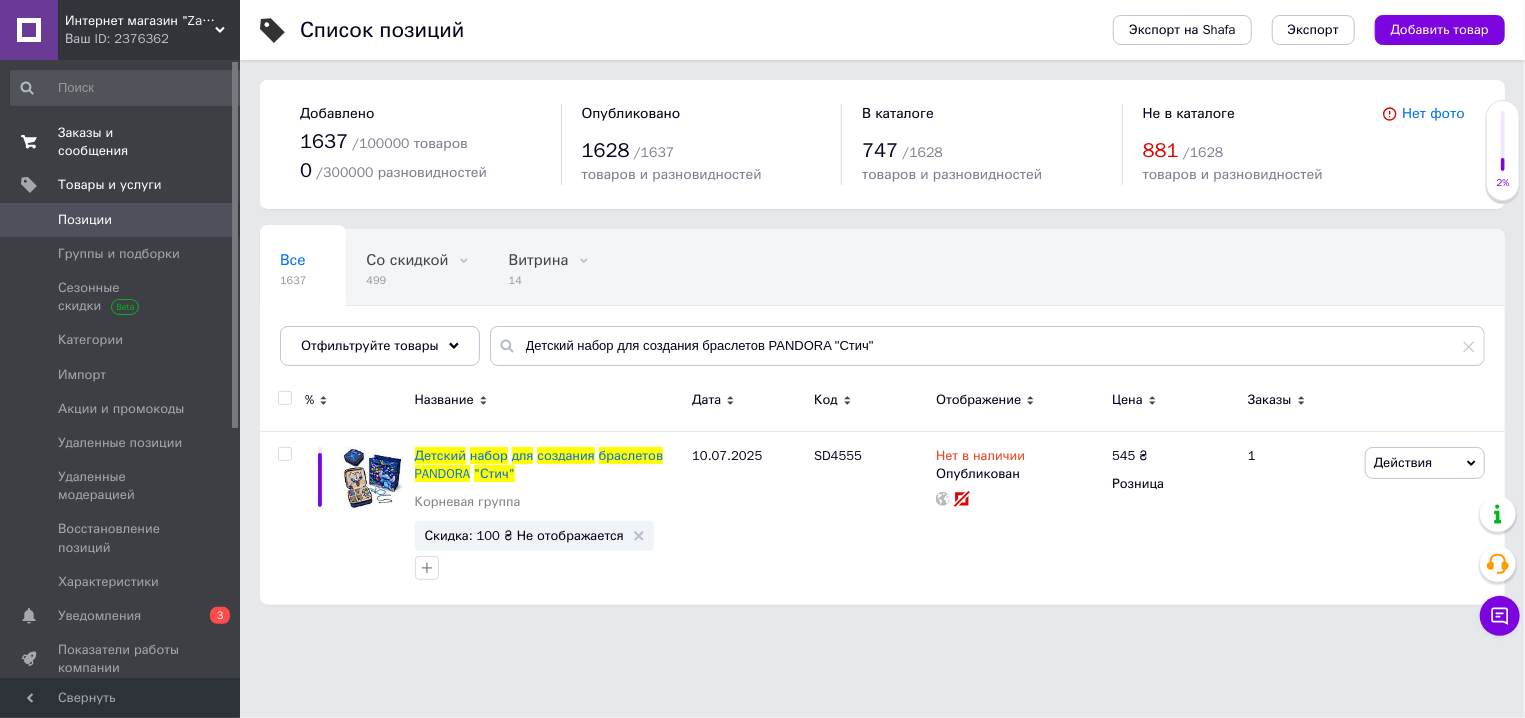 click on "Заказы и сообщения" at bounding box center (121, 142) 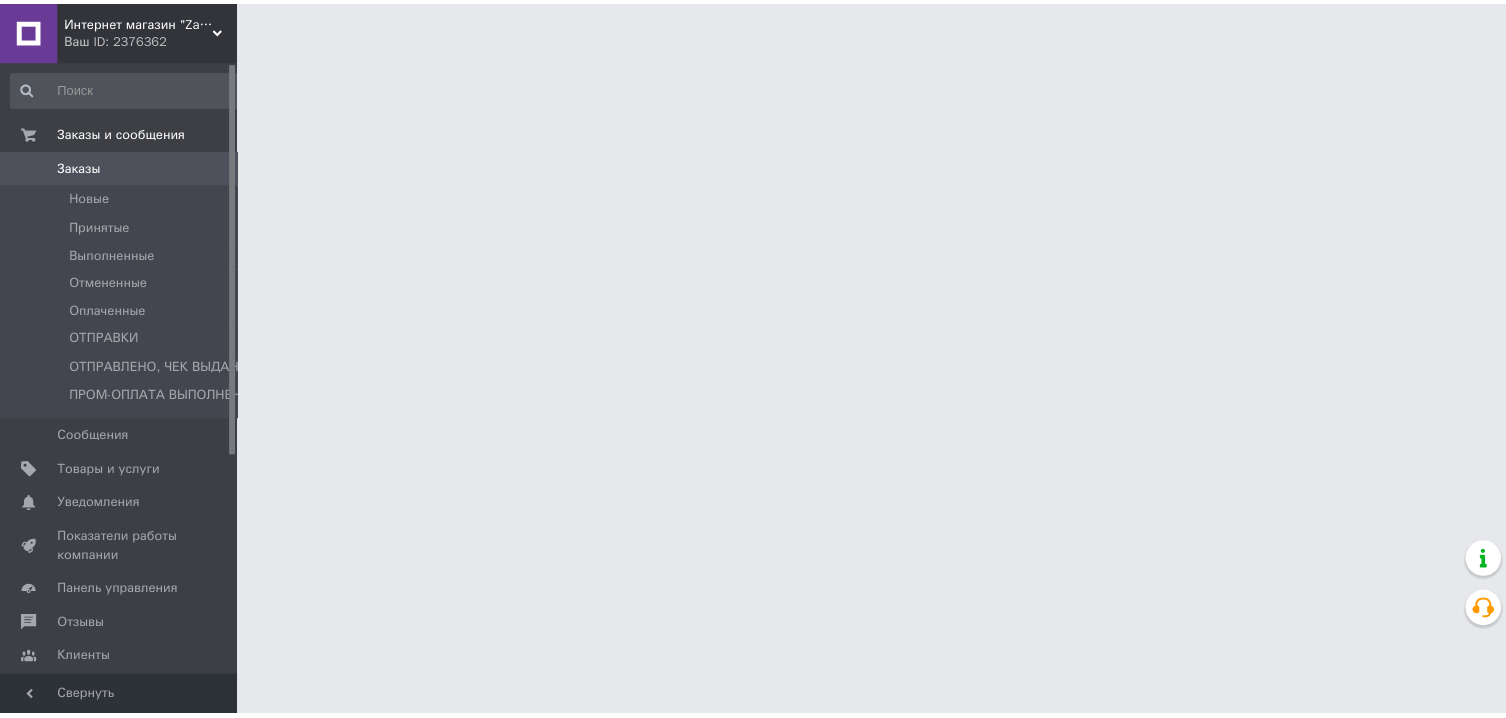 scroll, scrollTop: 0, scrollLeft: 0, axis: both 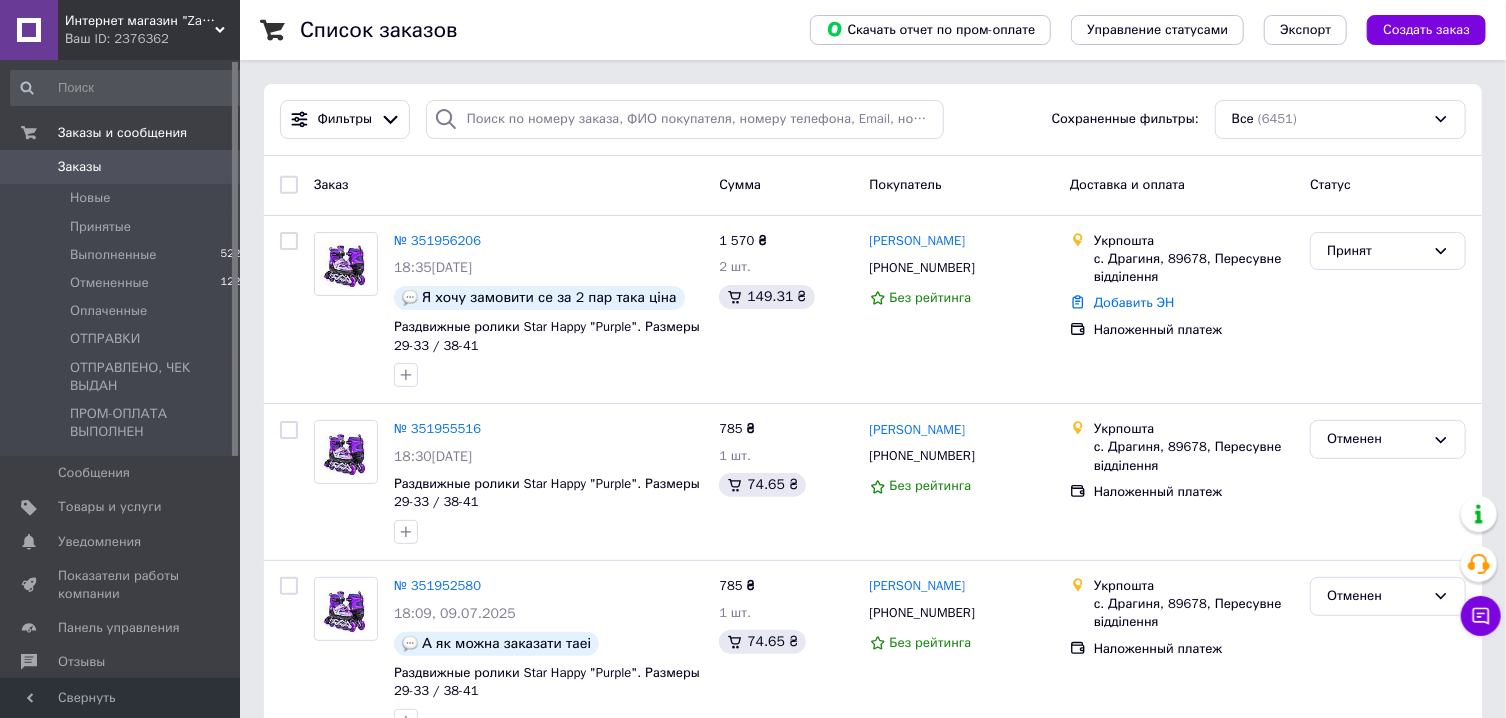 click on "Заказы" at bounding box center (80, 167) 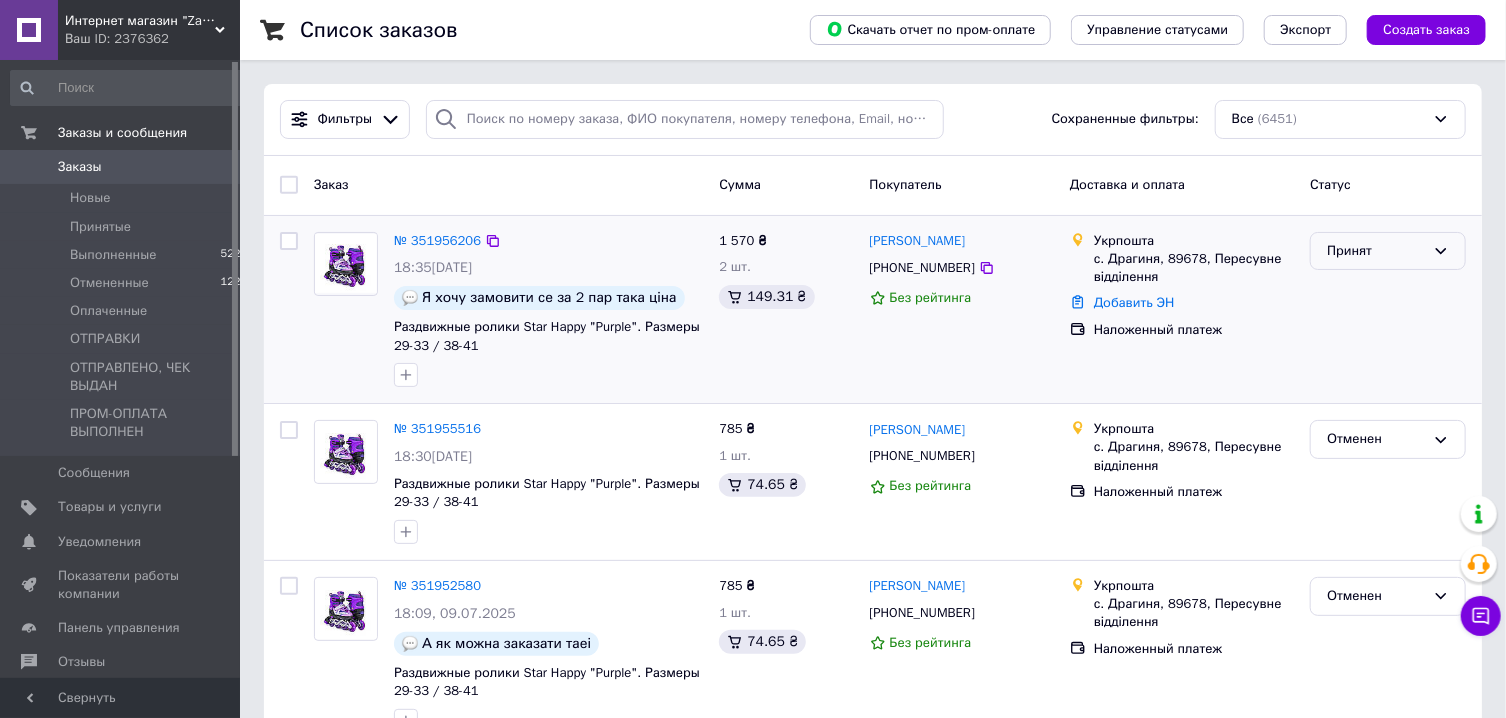 click on "Принят" at bounding box center (1376, 251) 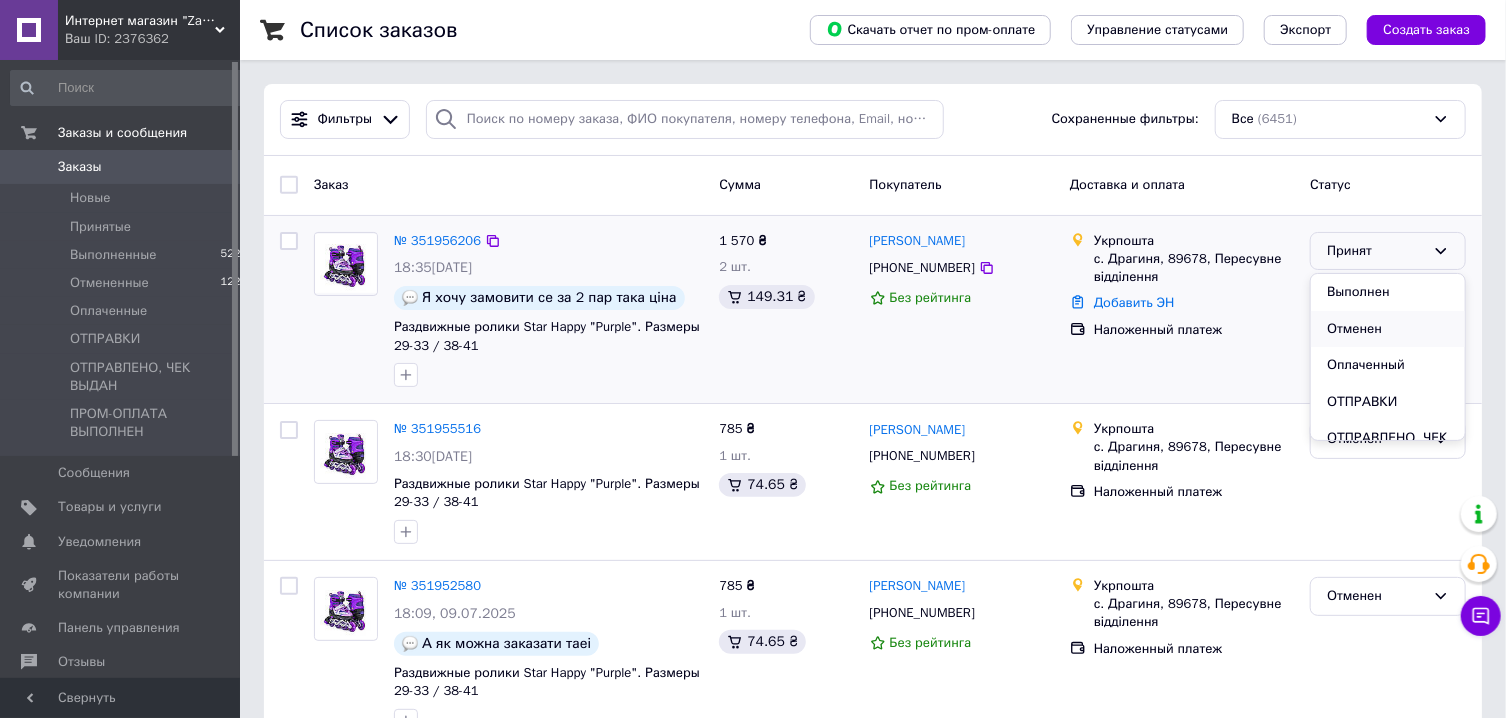 click on "Отменен" at bounding box center [1388, 329] 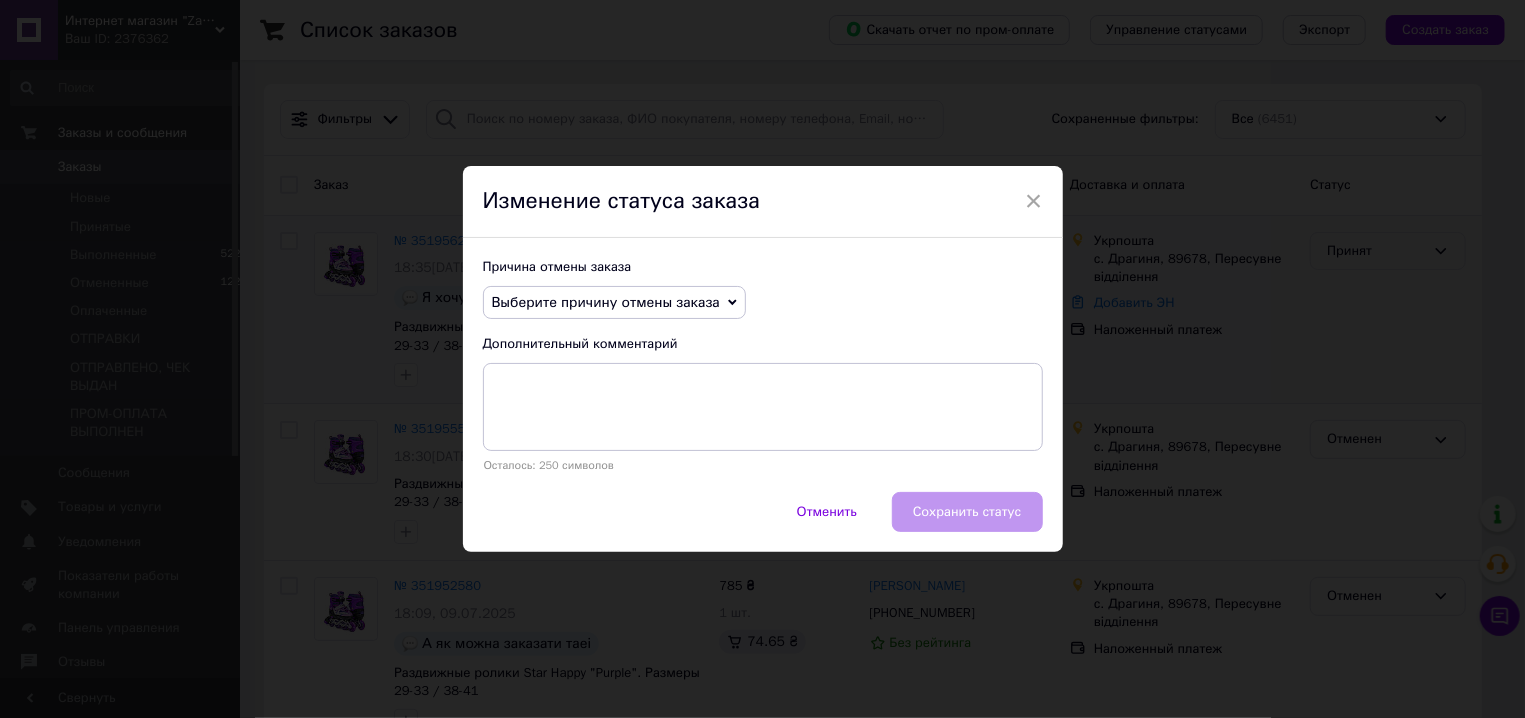 click on "Выберите причину отмены заказа" at bounding box center (606, 302) 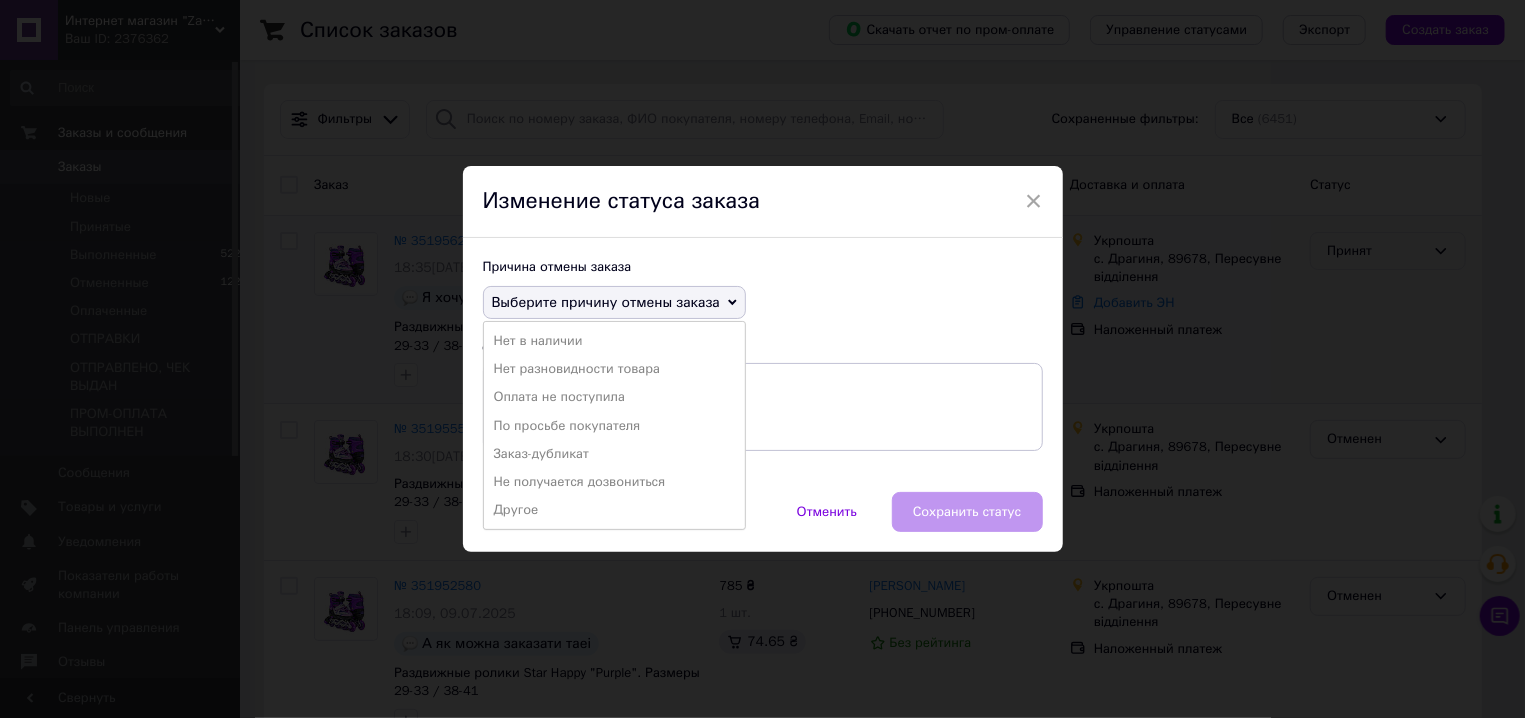 click on "По просьбе покупателя" at bounding box center (614, 426) 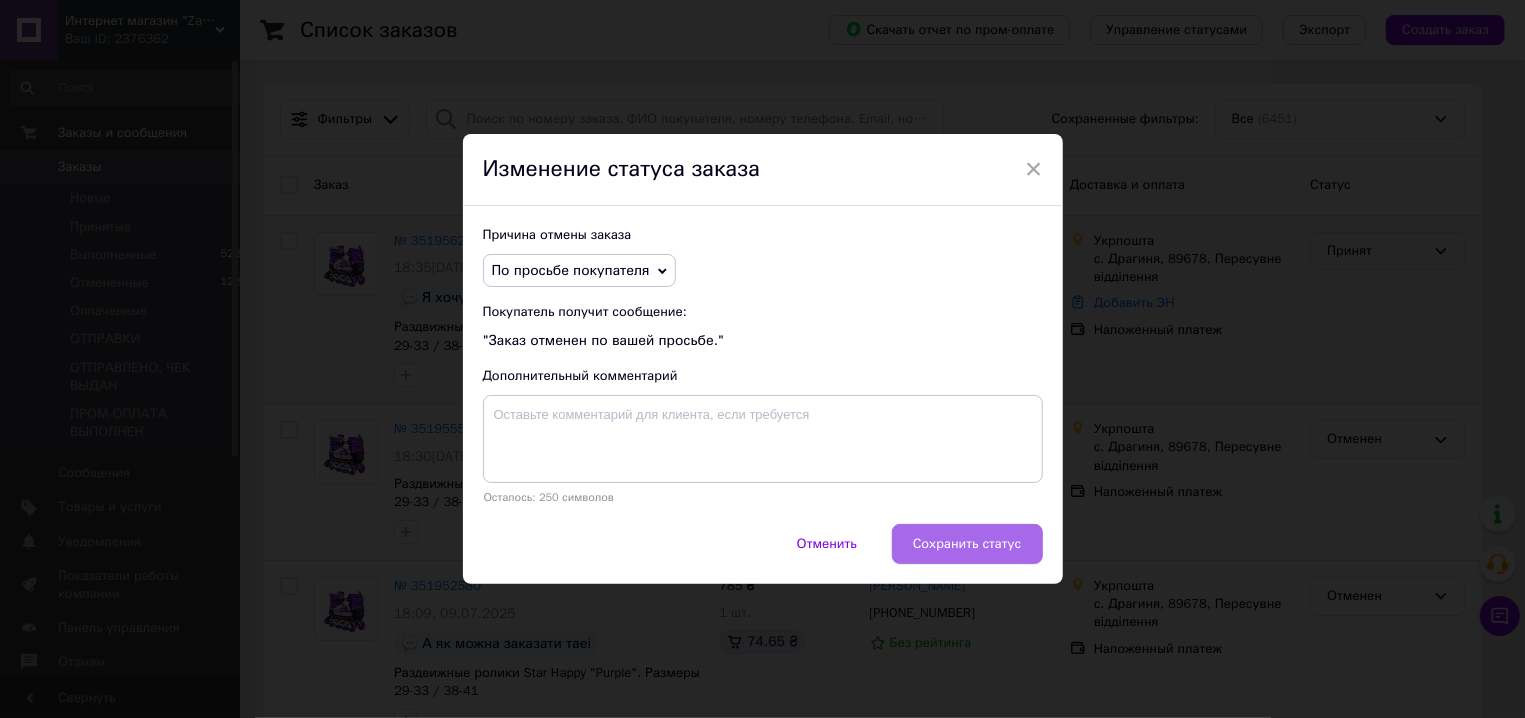 click on "Сохранить статус" at bounding box center [967, 544] 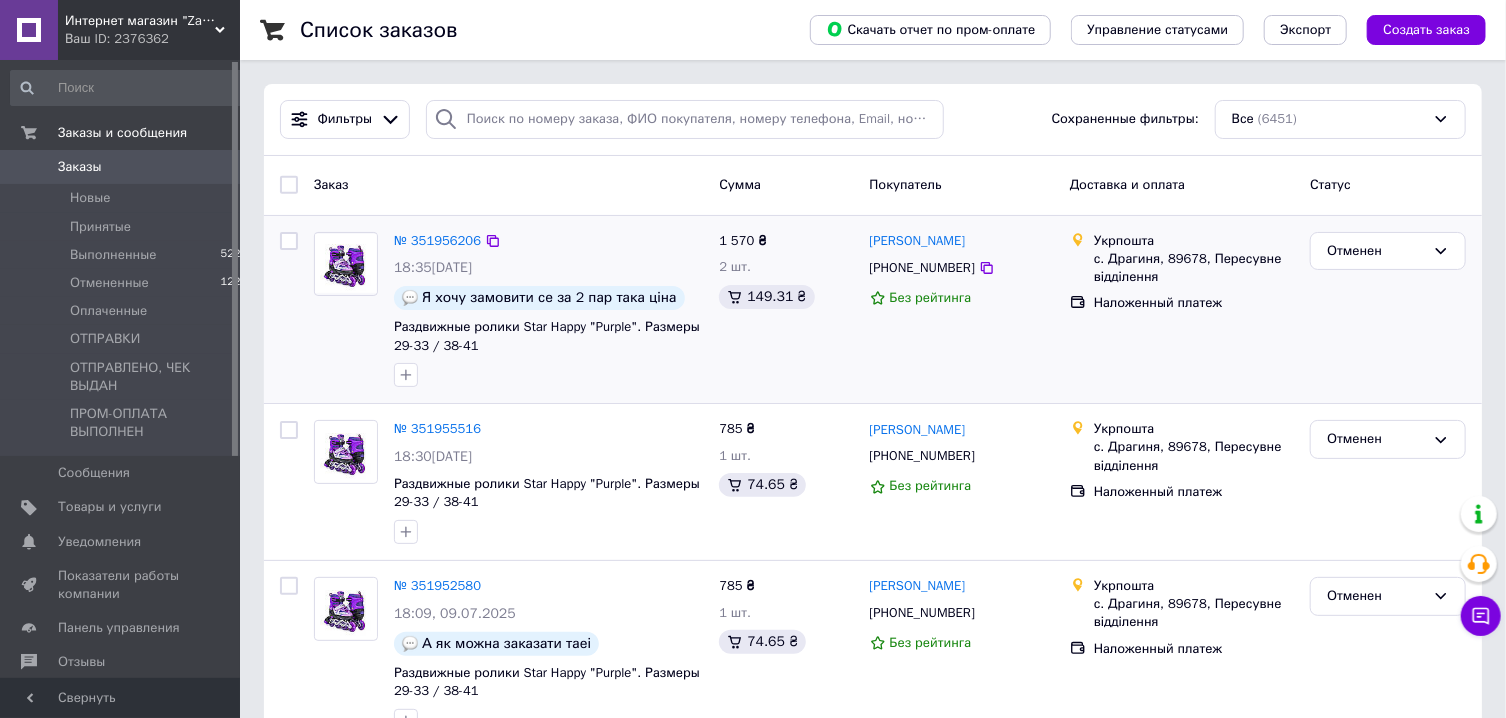 click on "Заказы" at bounding box center [121, 167] 